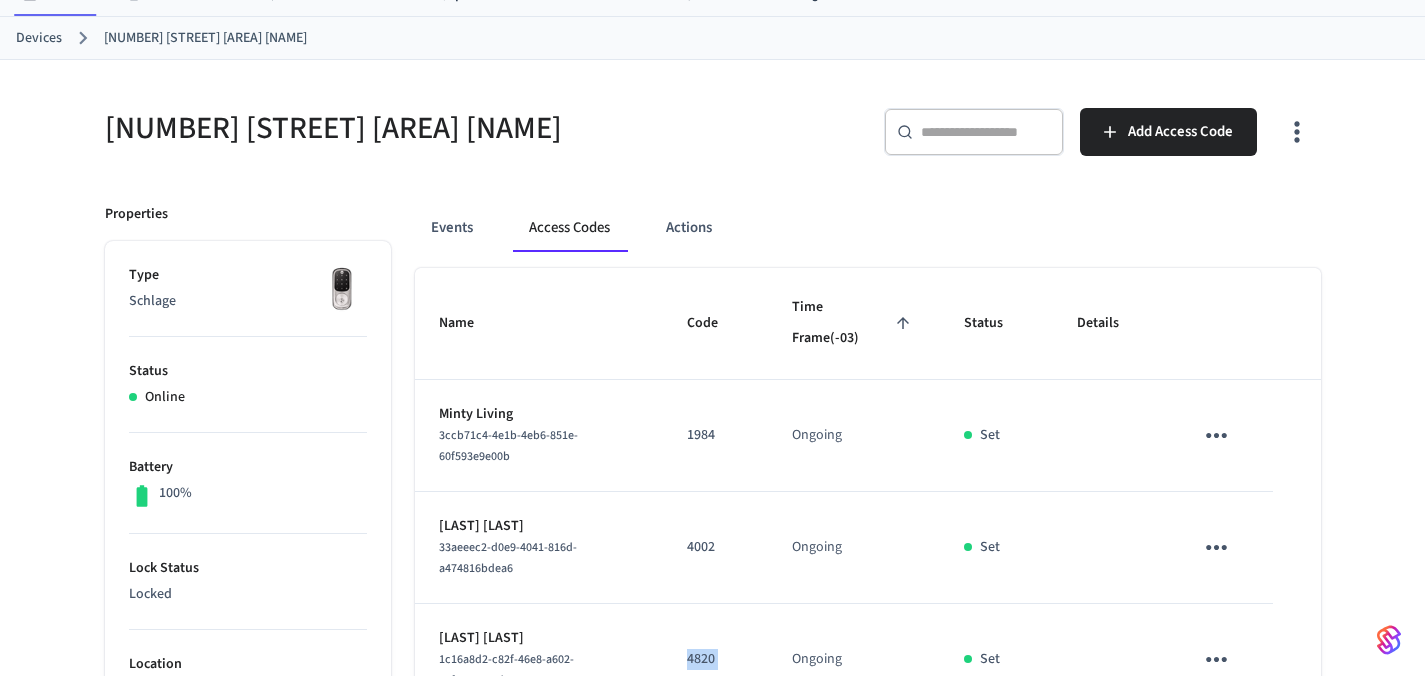scroll, scrollTop: 0, scrollLeft: 0, axis: both 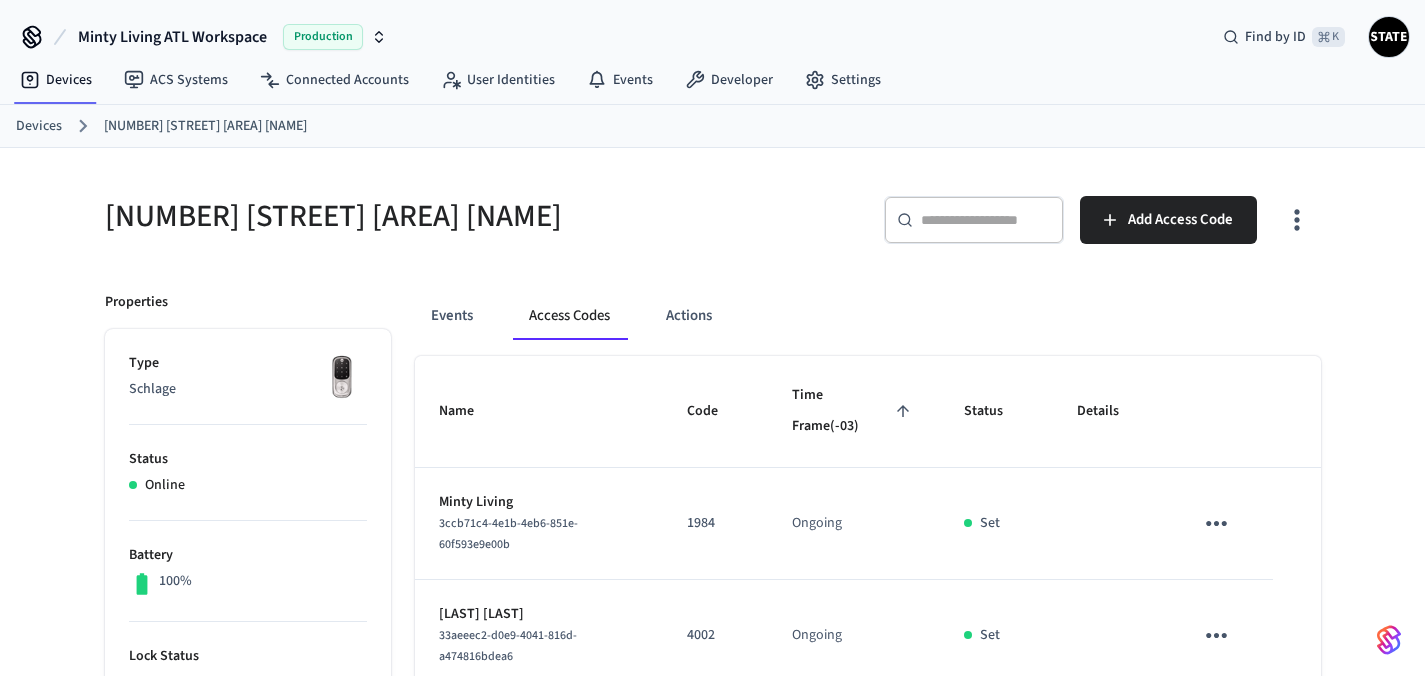 click on "Devices" at bounding box center [39, 126] 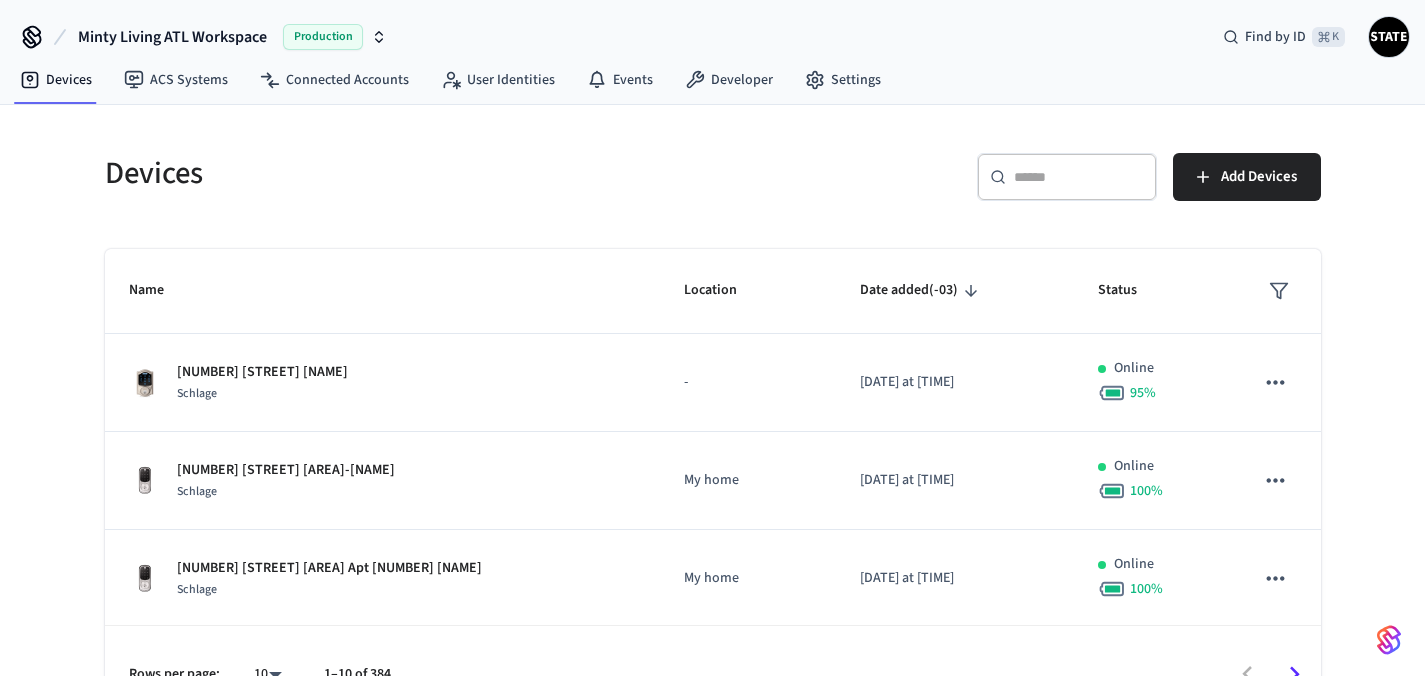 click at bounding box center (1079, 177) 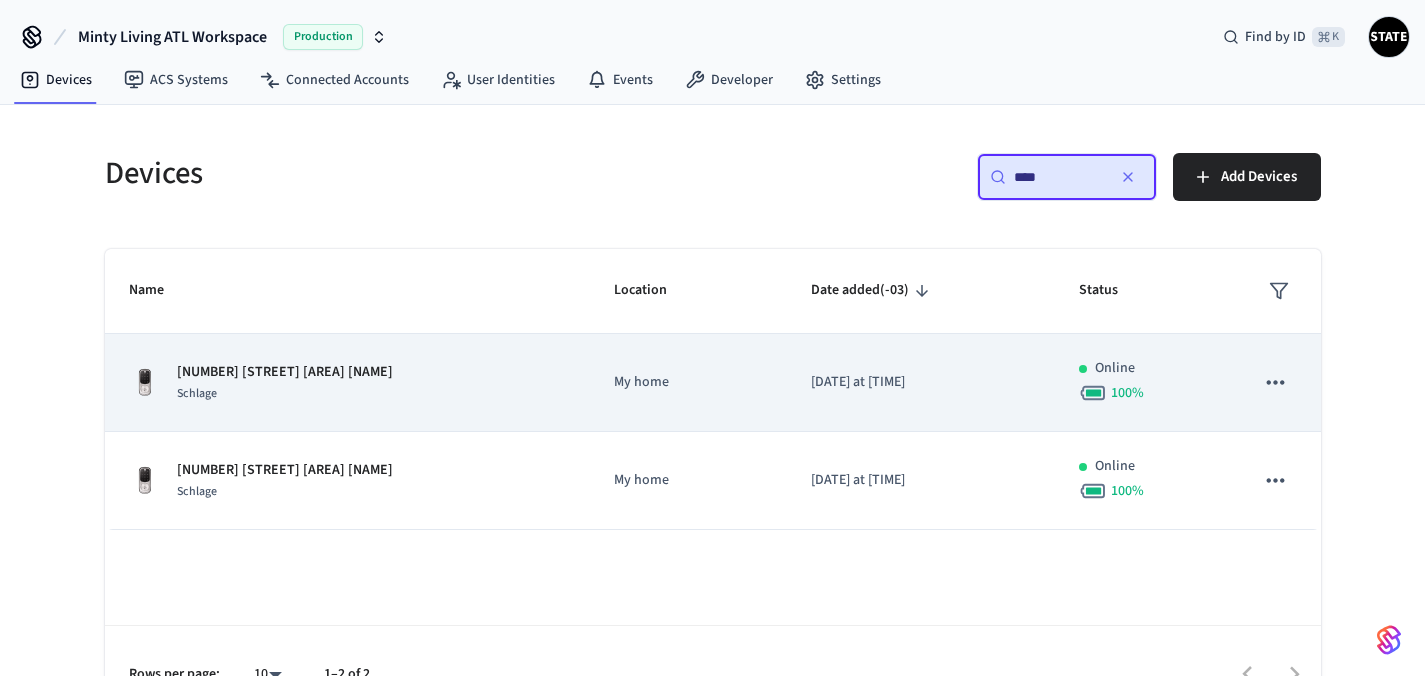 type on "***" 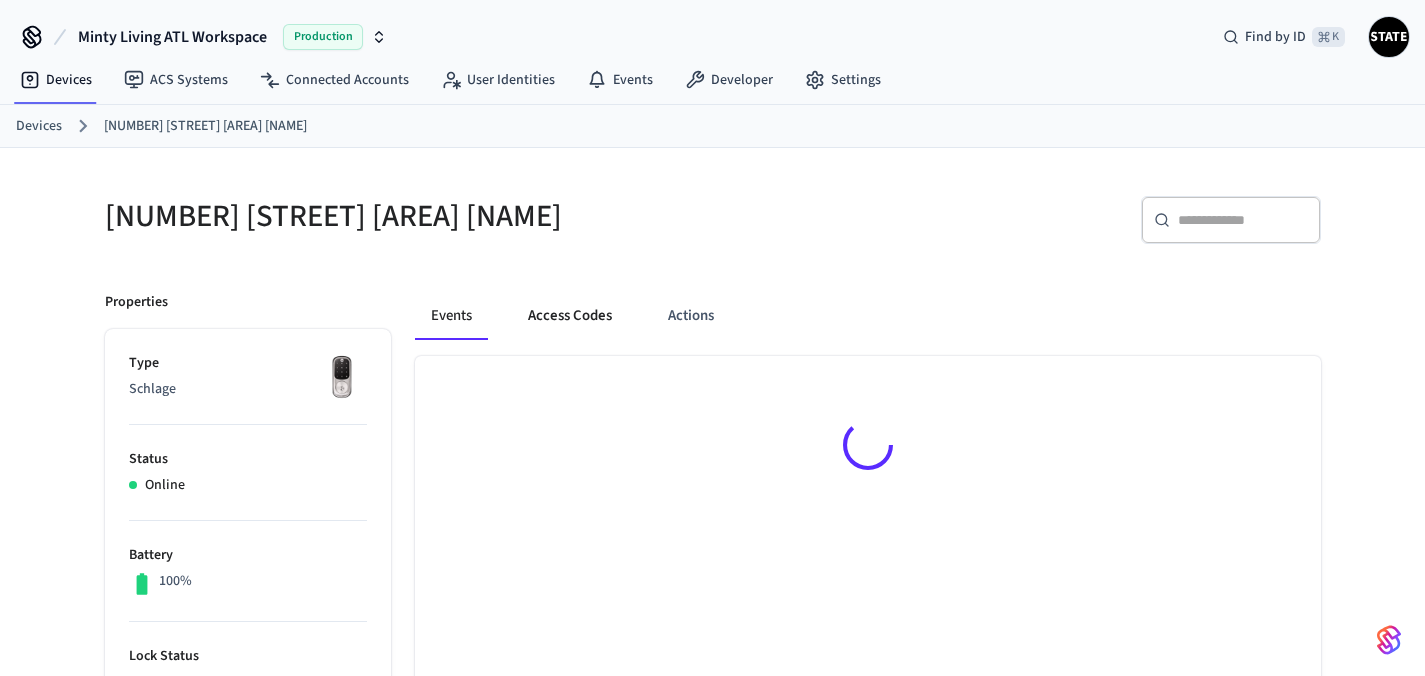 click on "Access Codes" at bounding box center [570, 316] 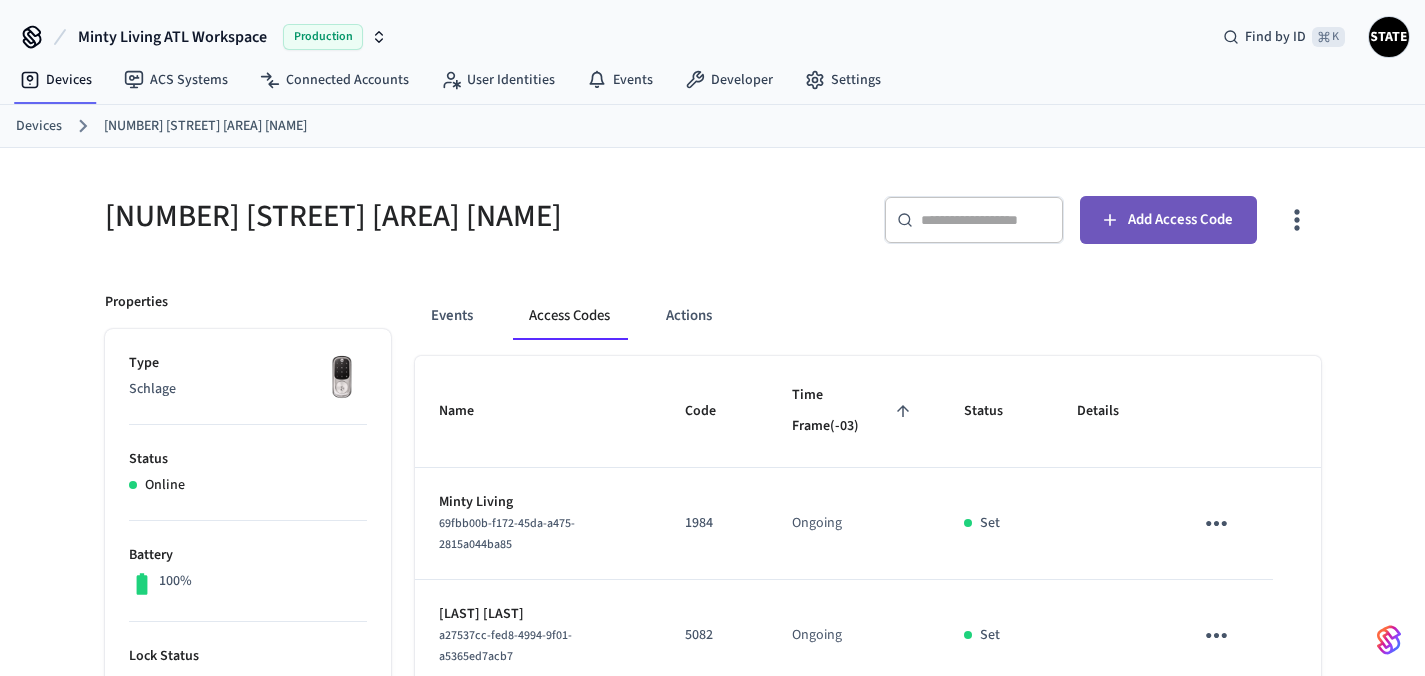 click on "Add Access Code" at bounding box center [1168, 220] 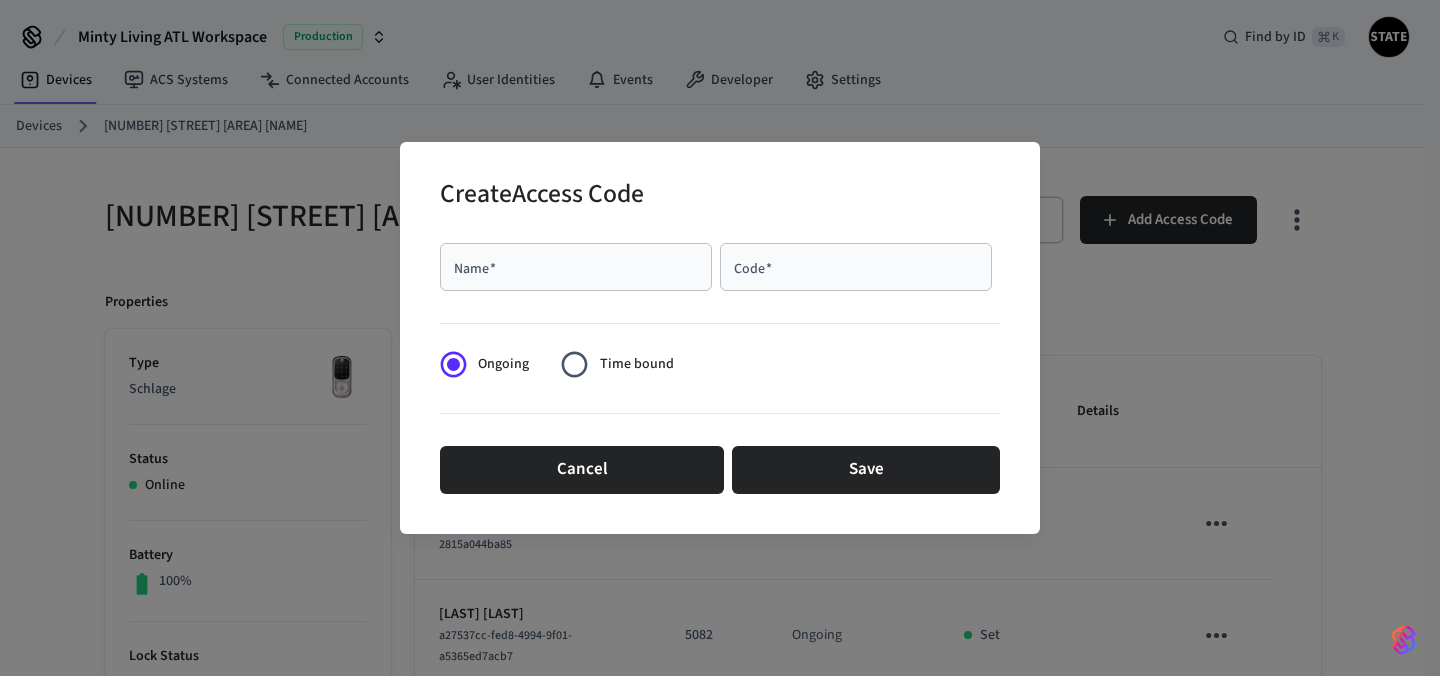 click on "Name   *" at bounding box center (576, 267) 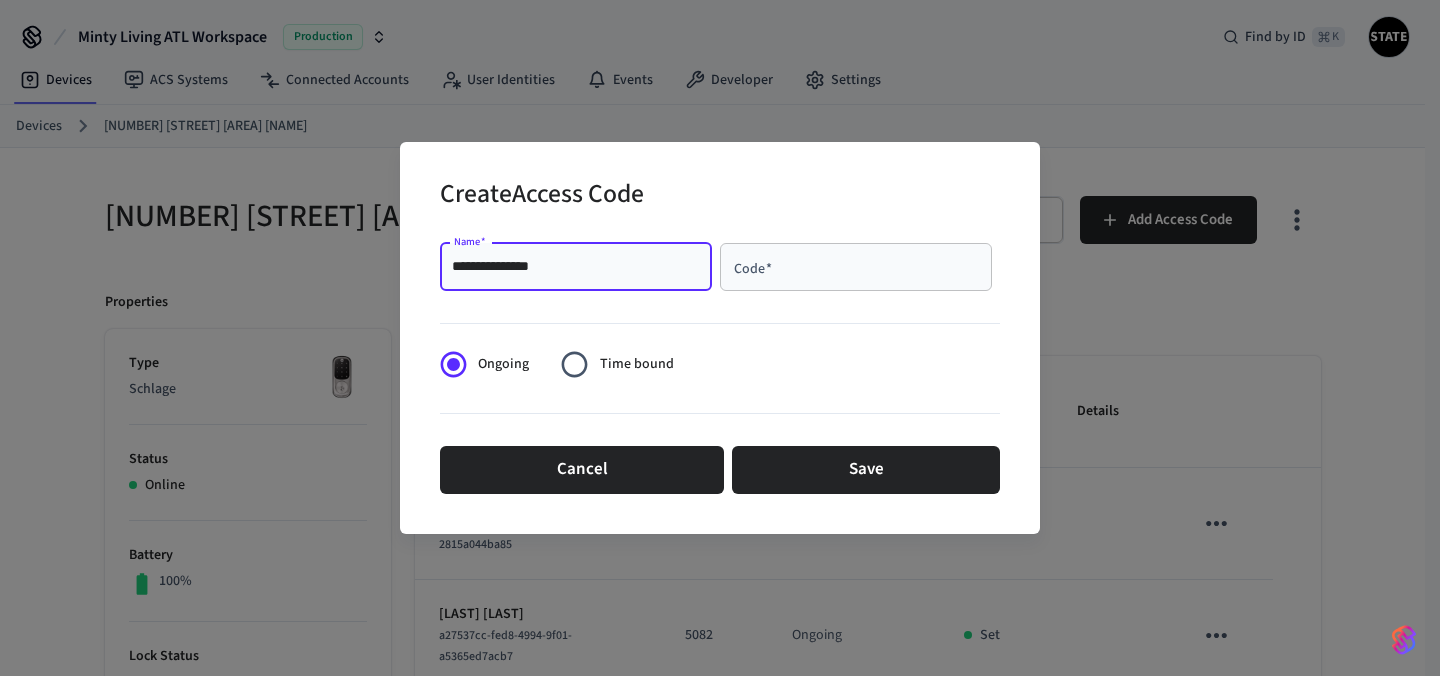 type on "**********" 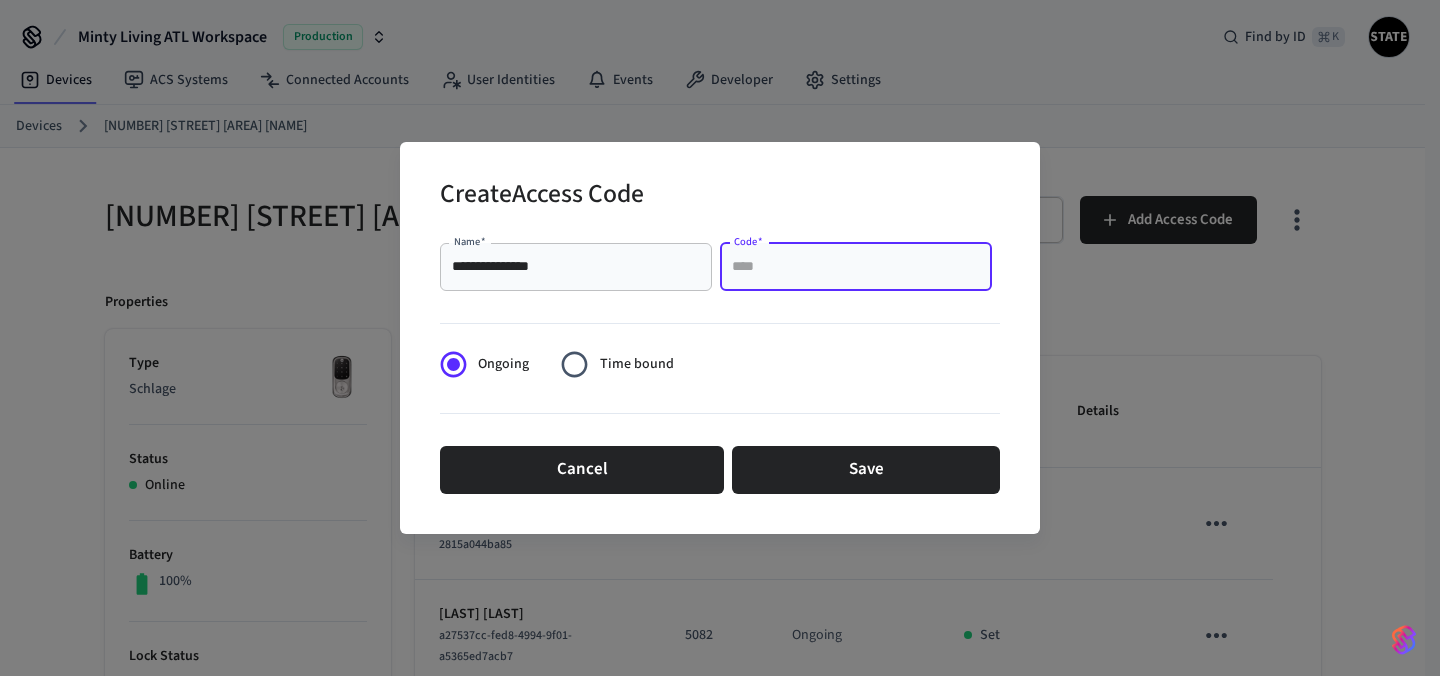 click on "Code   *" at bounding box center (856, 267) 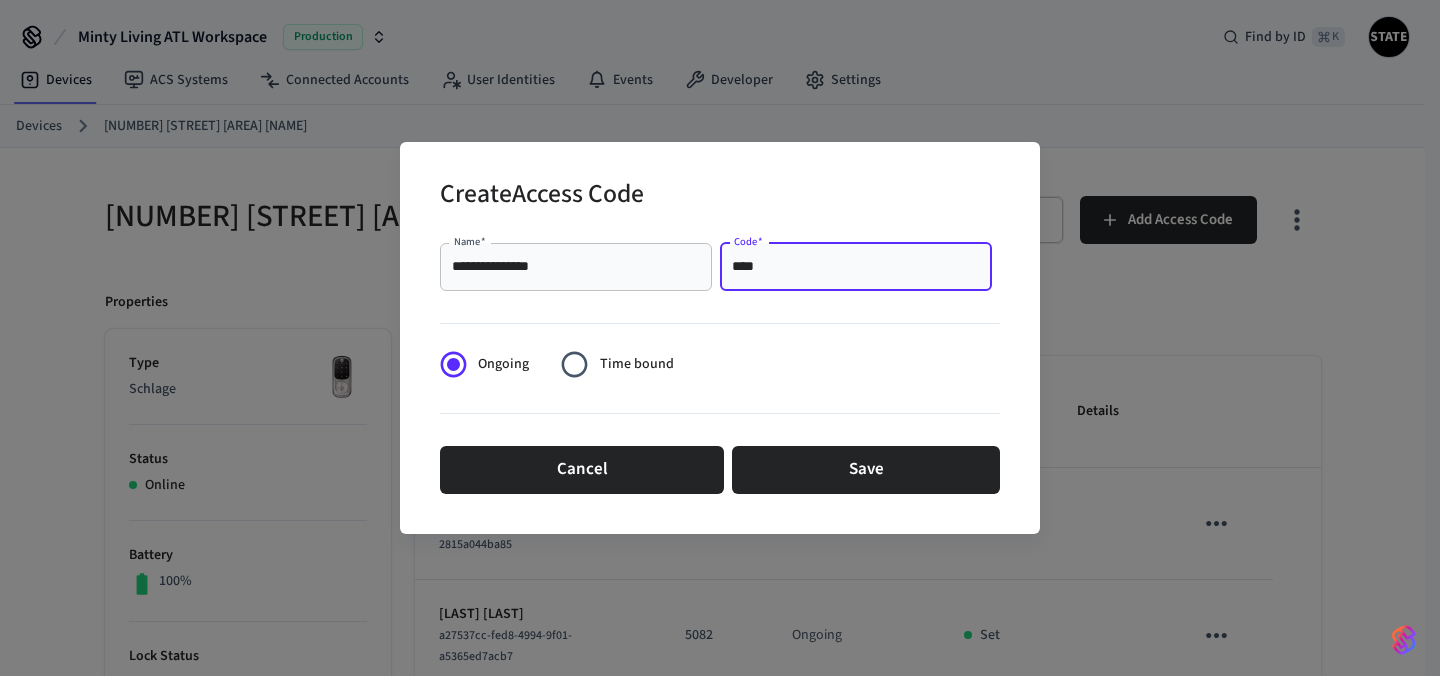 type on "****" 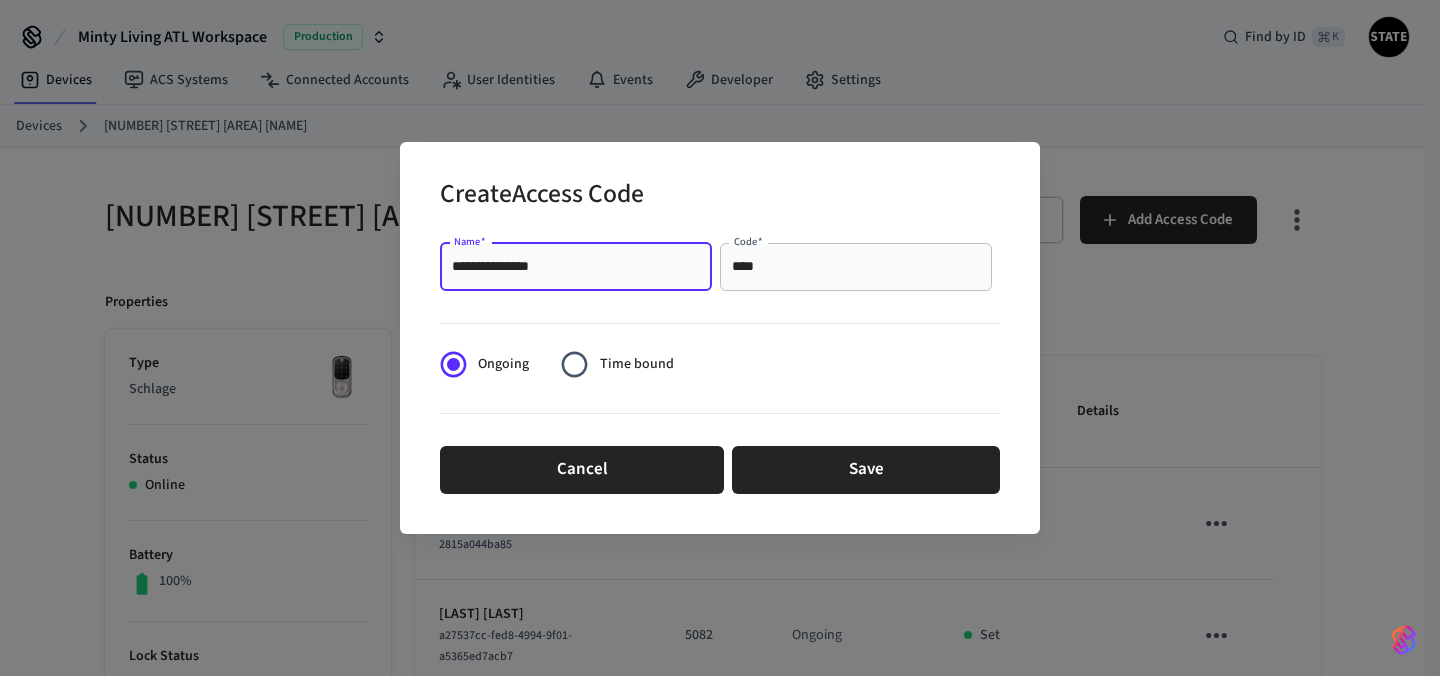click on "**********" at bounding box center [576, 267] 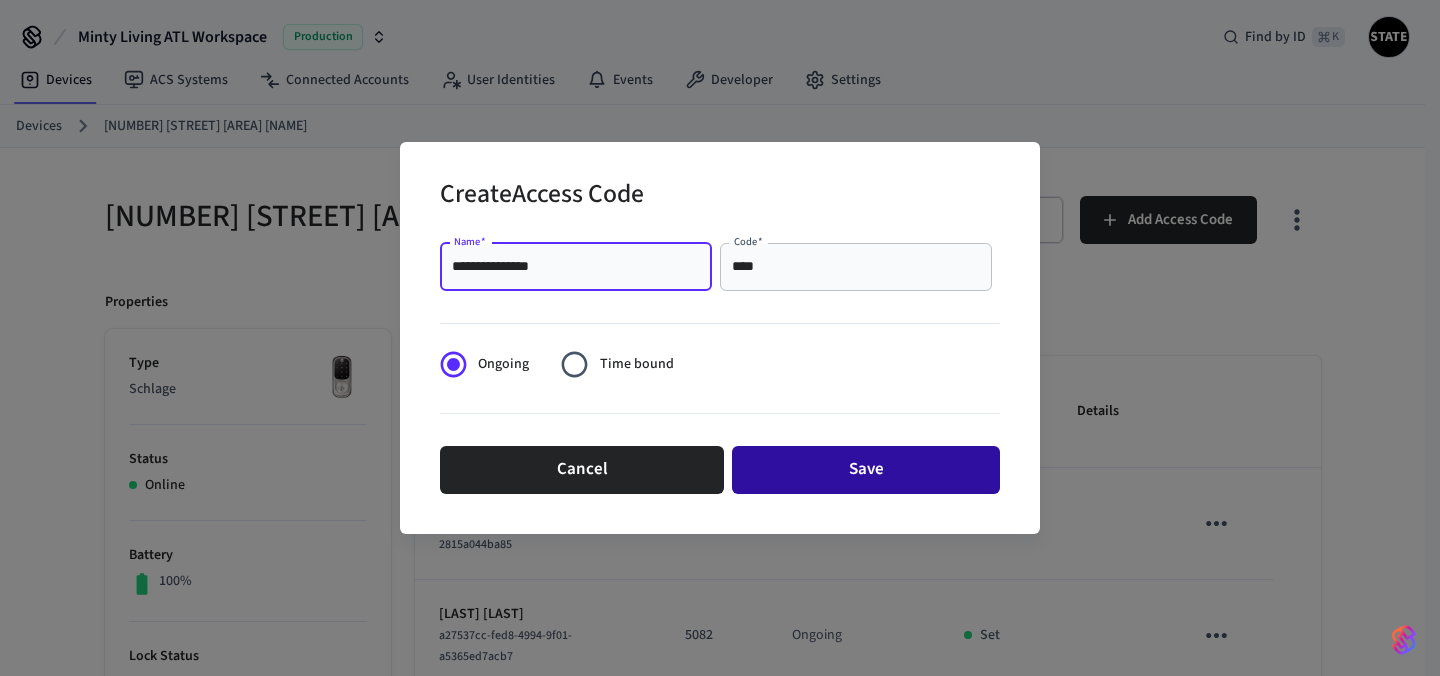 type on "**********" 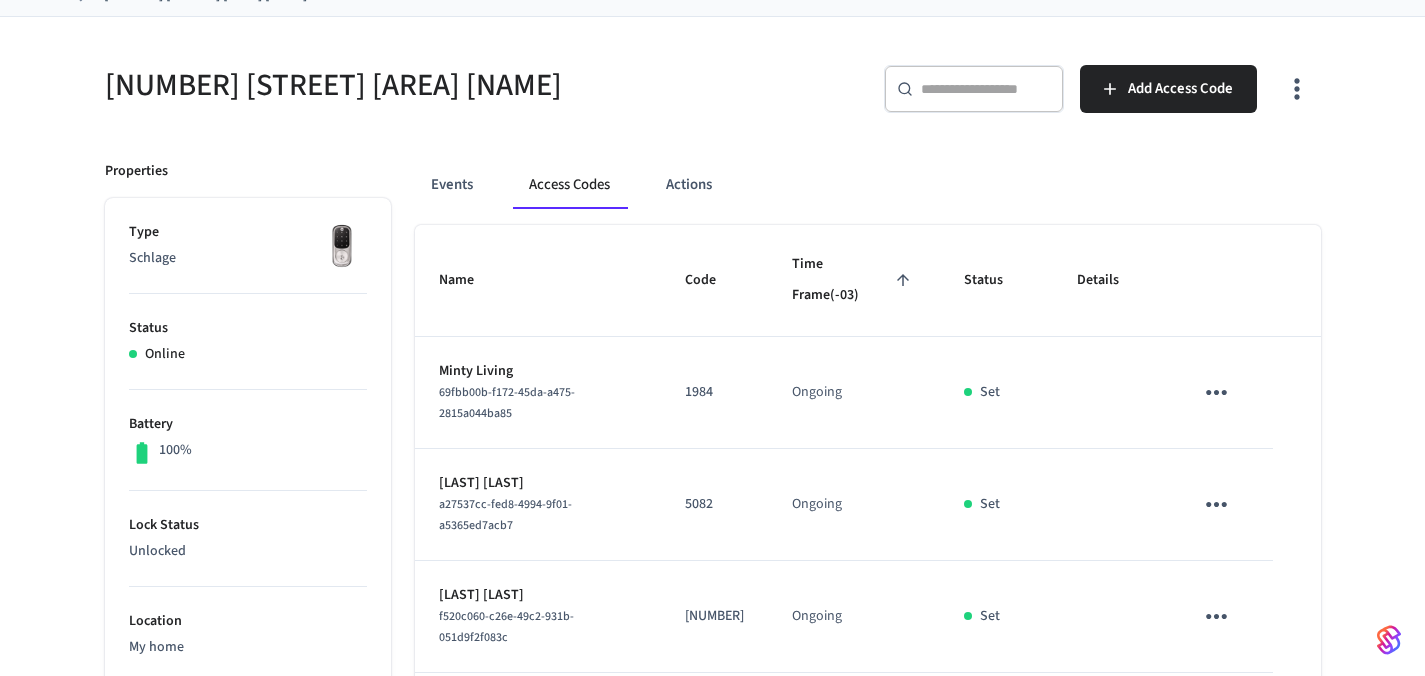 scroll, scrollTop: 0, scrollLeft: 0, axis: both 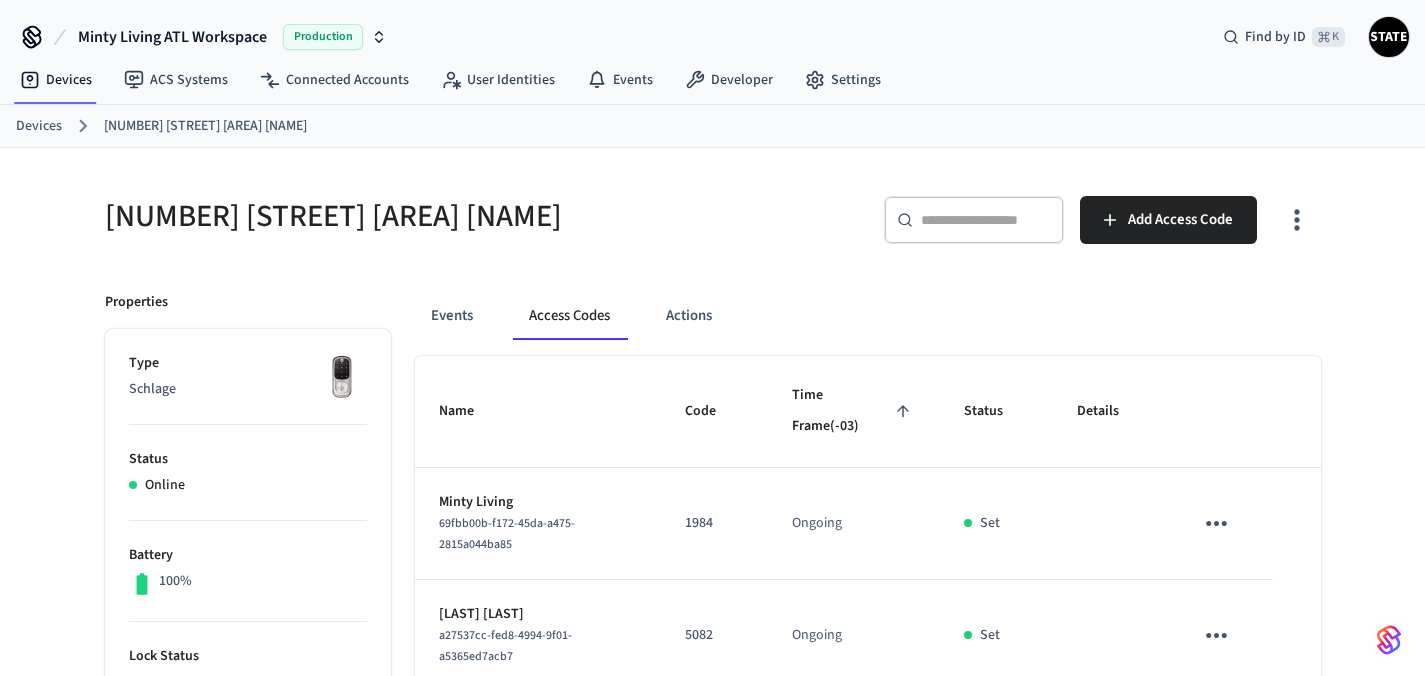 click on "Devices" at bounding box center [39, 126] 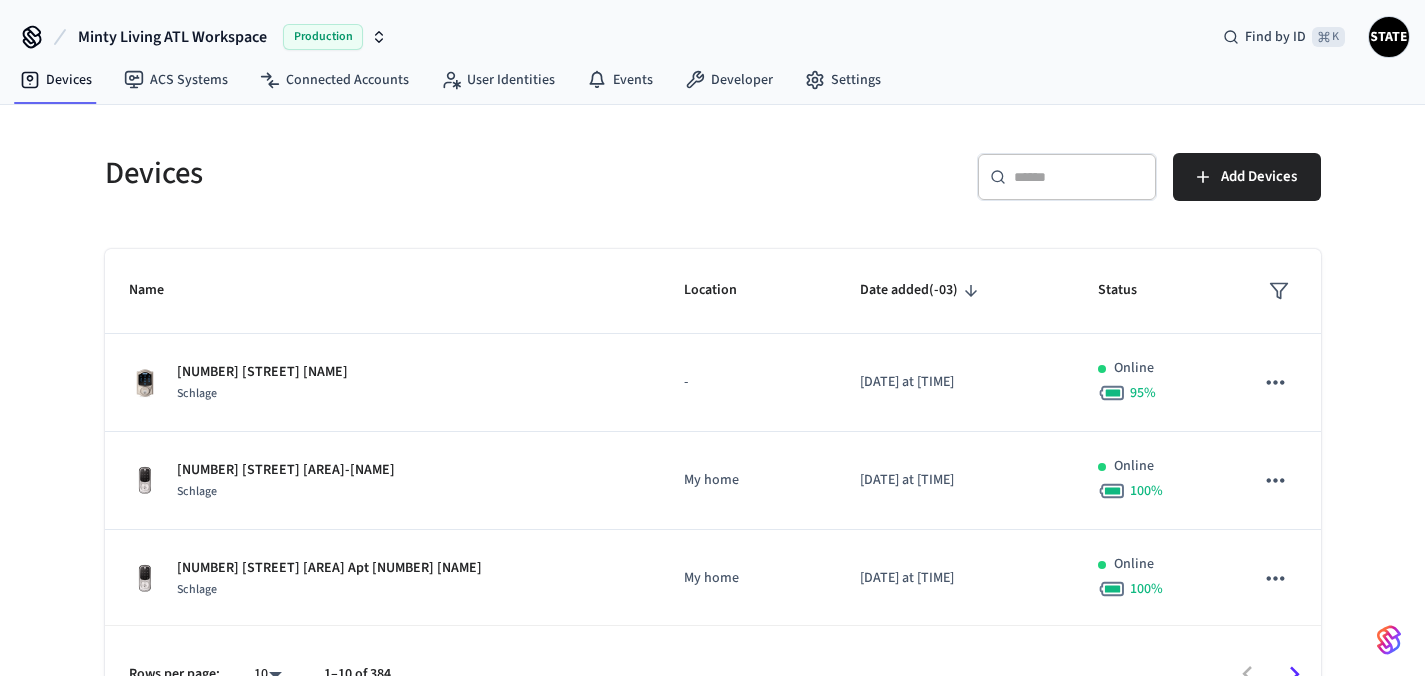 click on "​ ​" at bounding box center [1067, 177] 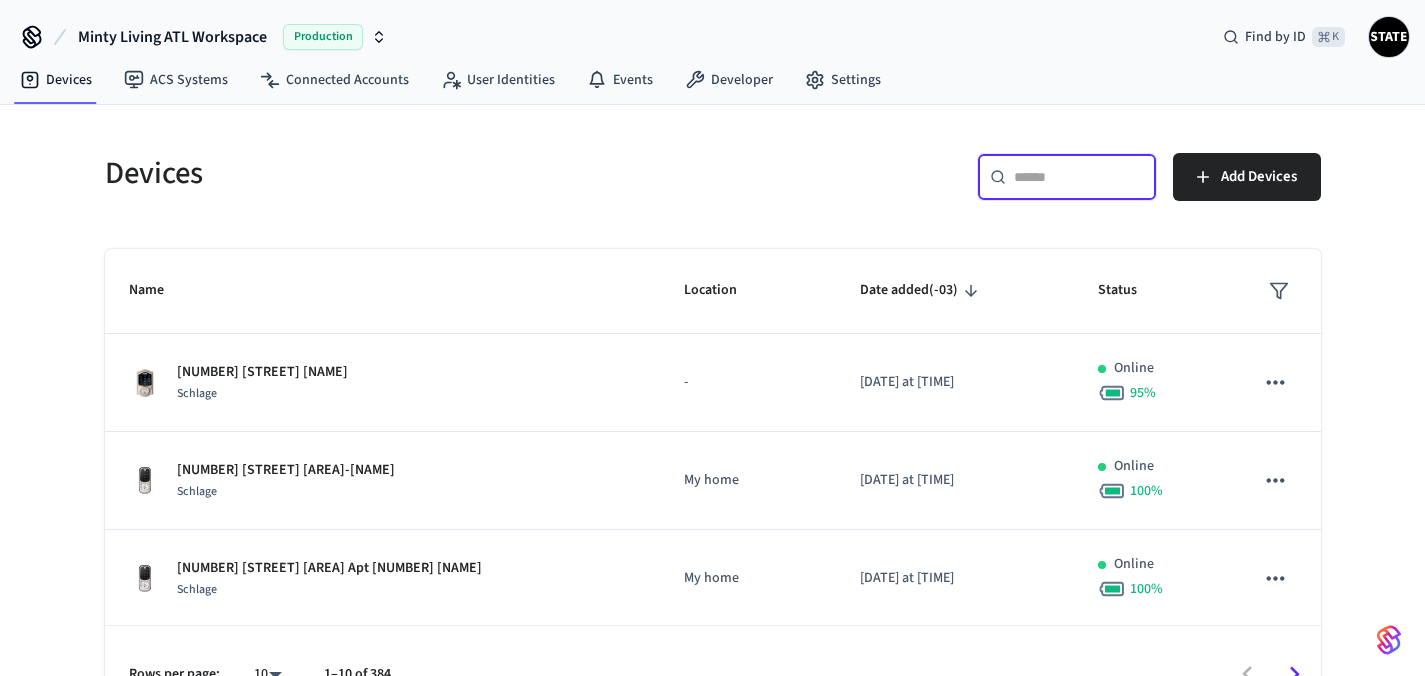 click at bounding box center [1079, 177] 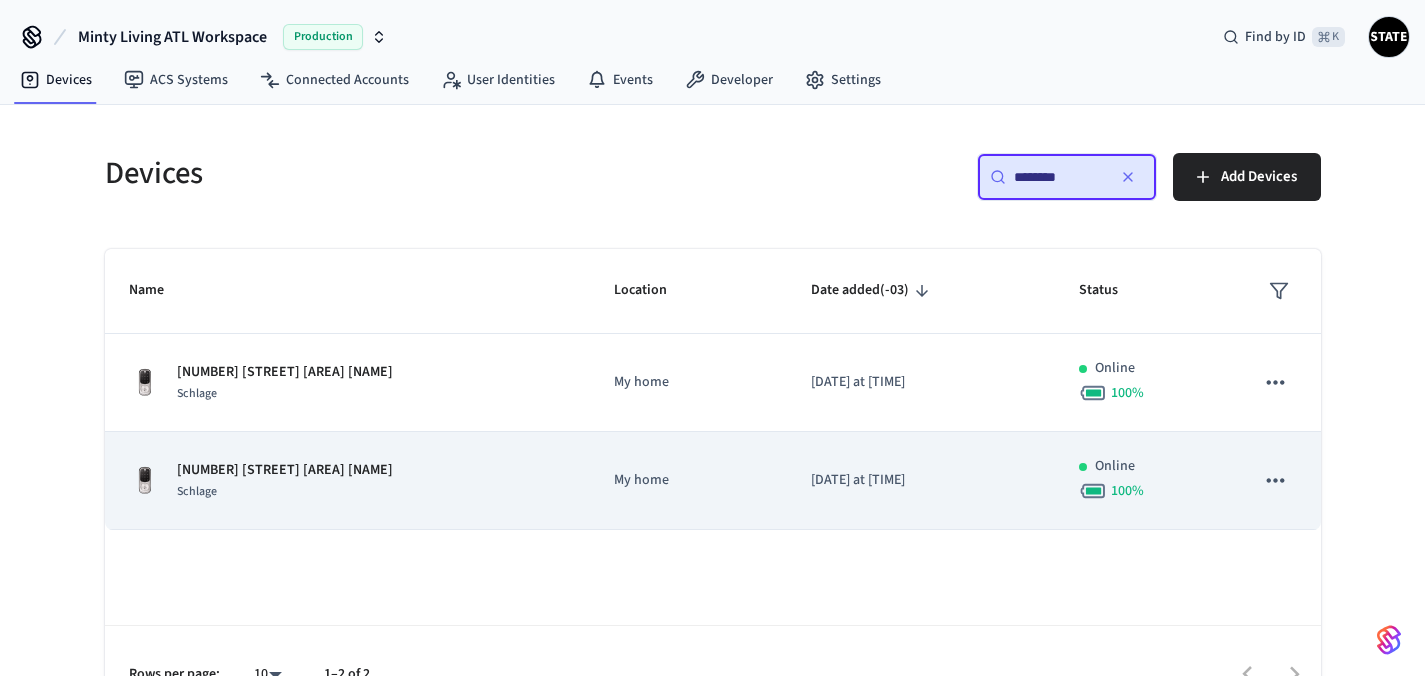 type on "********" 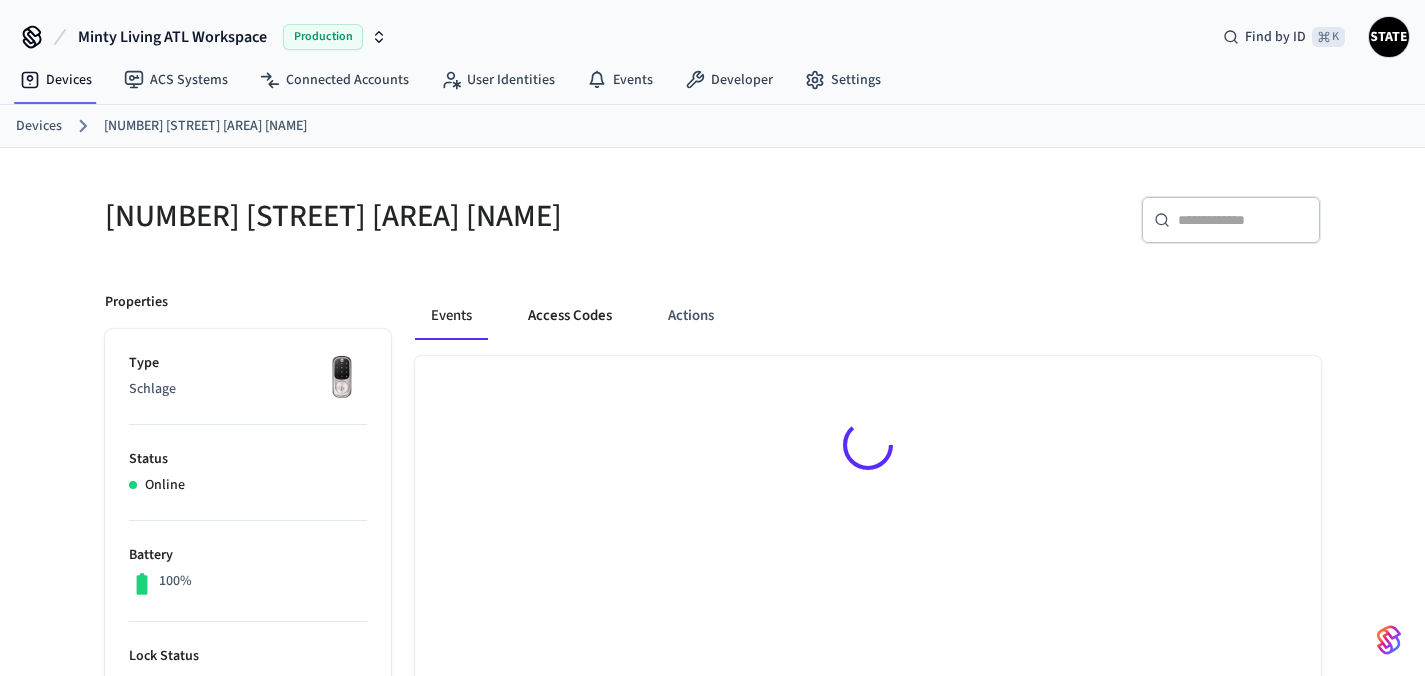 click on "Access Codes" at bounding box center (570, 316) 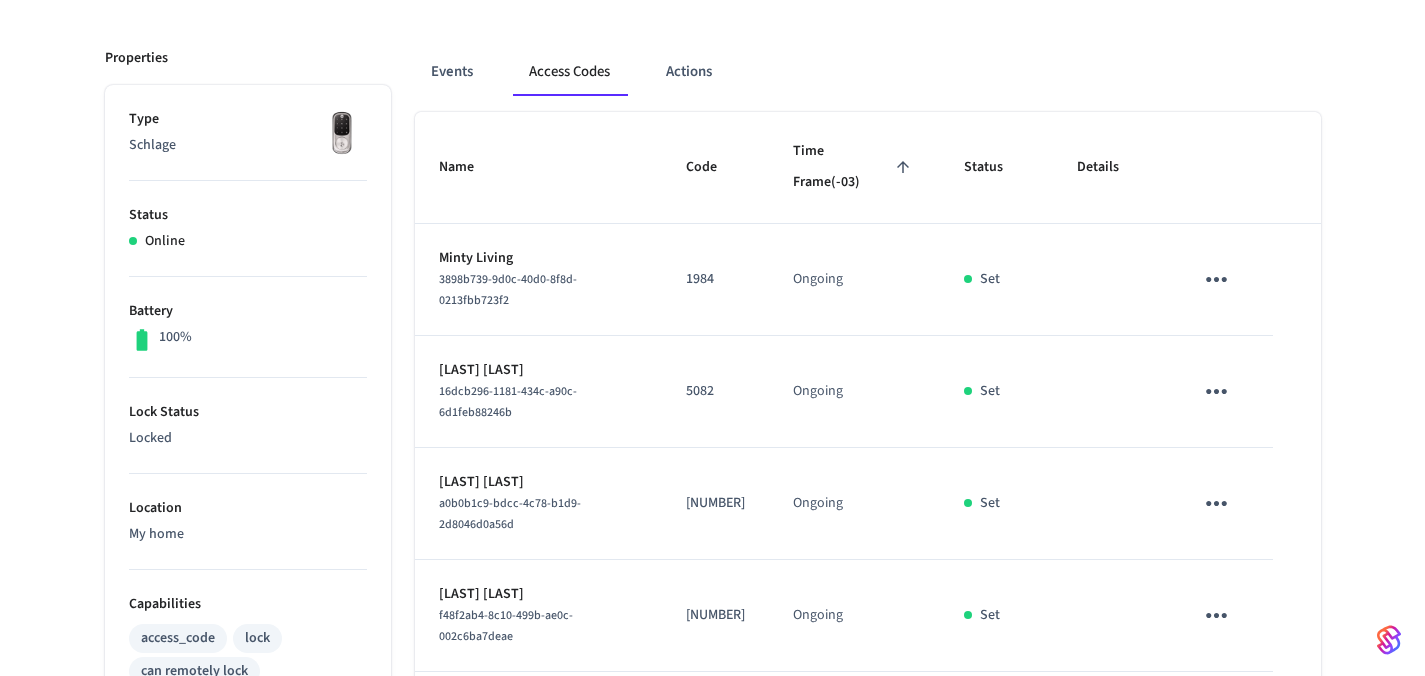 scroll, scrollTop: 165, scrollLeft: 0, axis: vertical 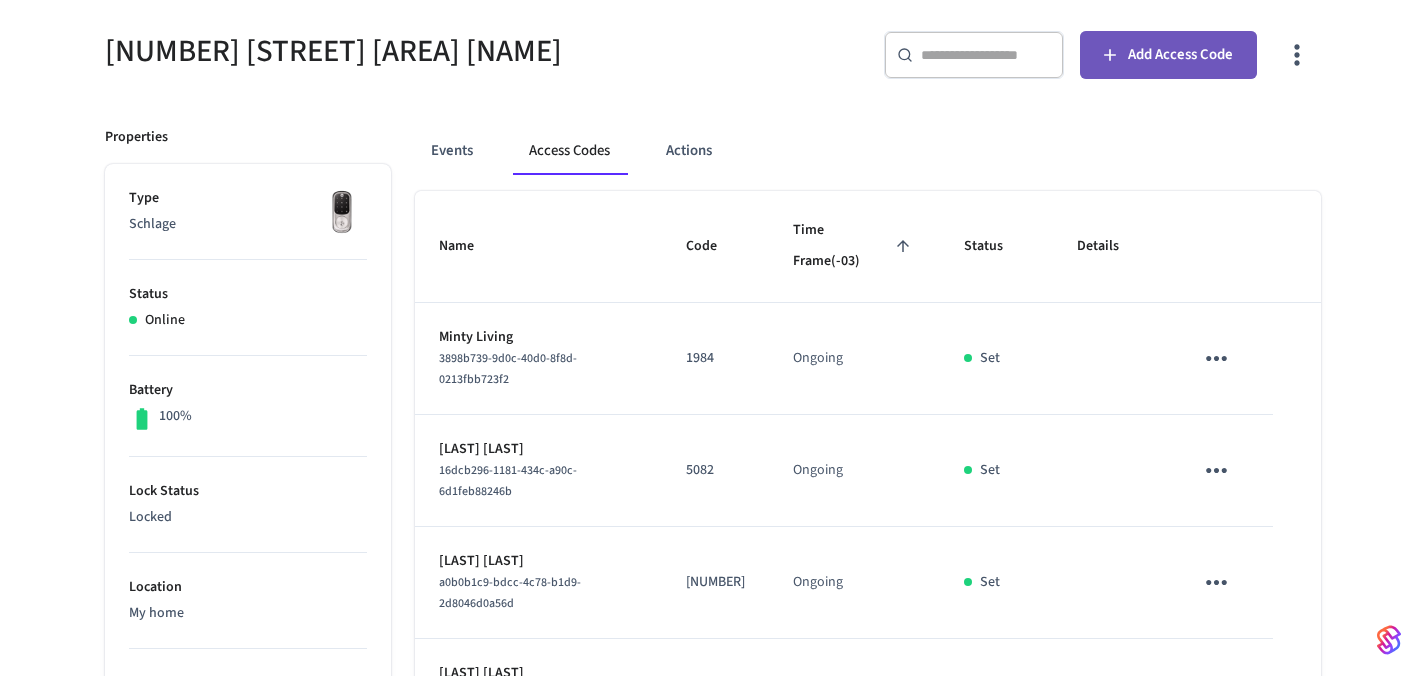 click on "Add Access Code" at bounding box center [1180, 55] 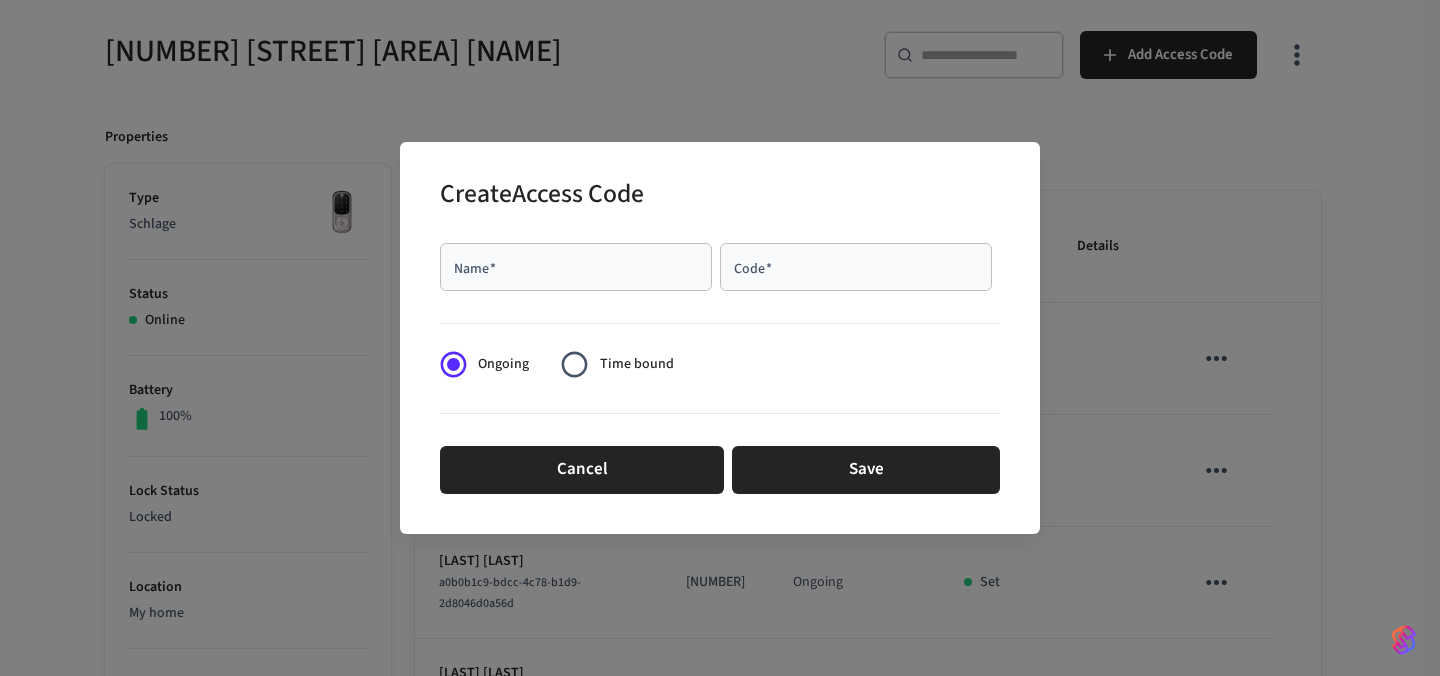 click on "Name   *" at bounding box center [576, 267] 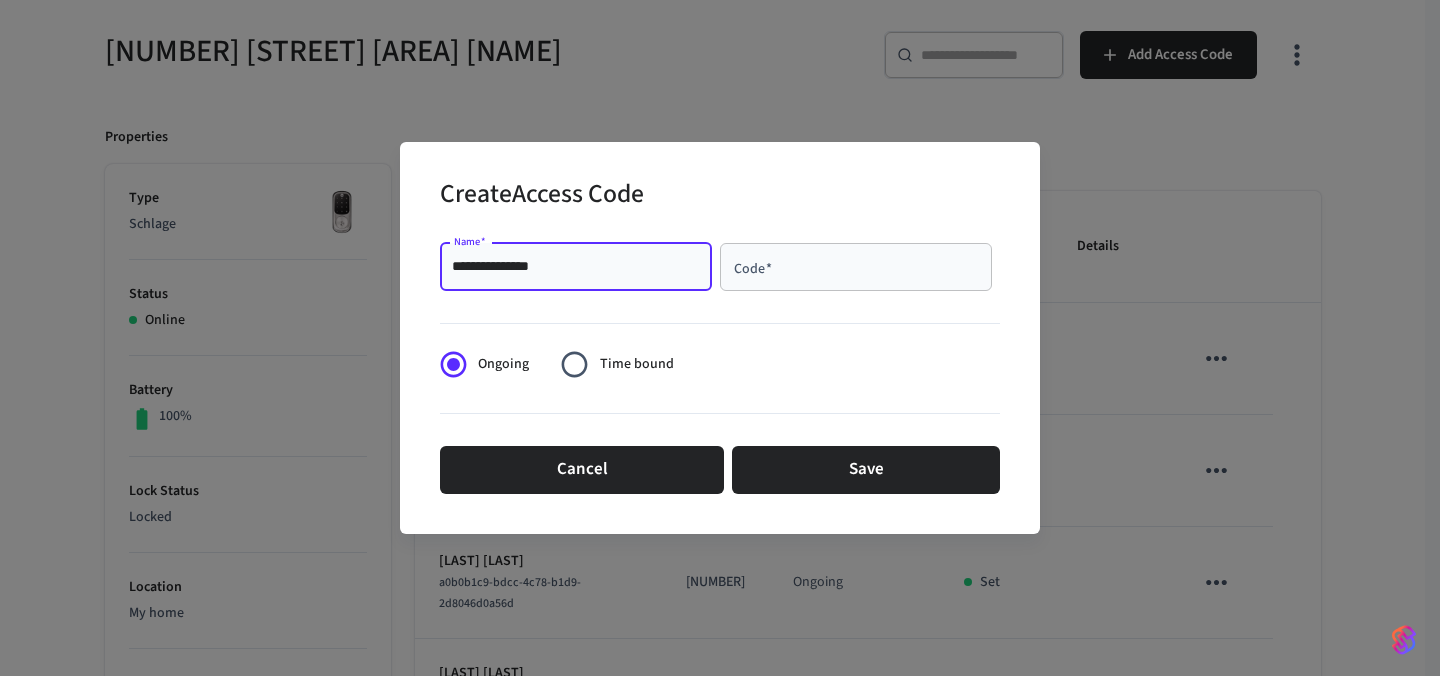 type on "**********" 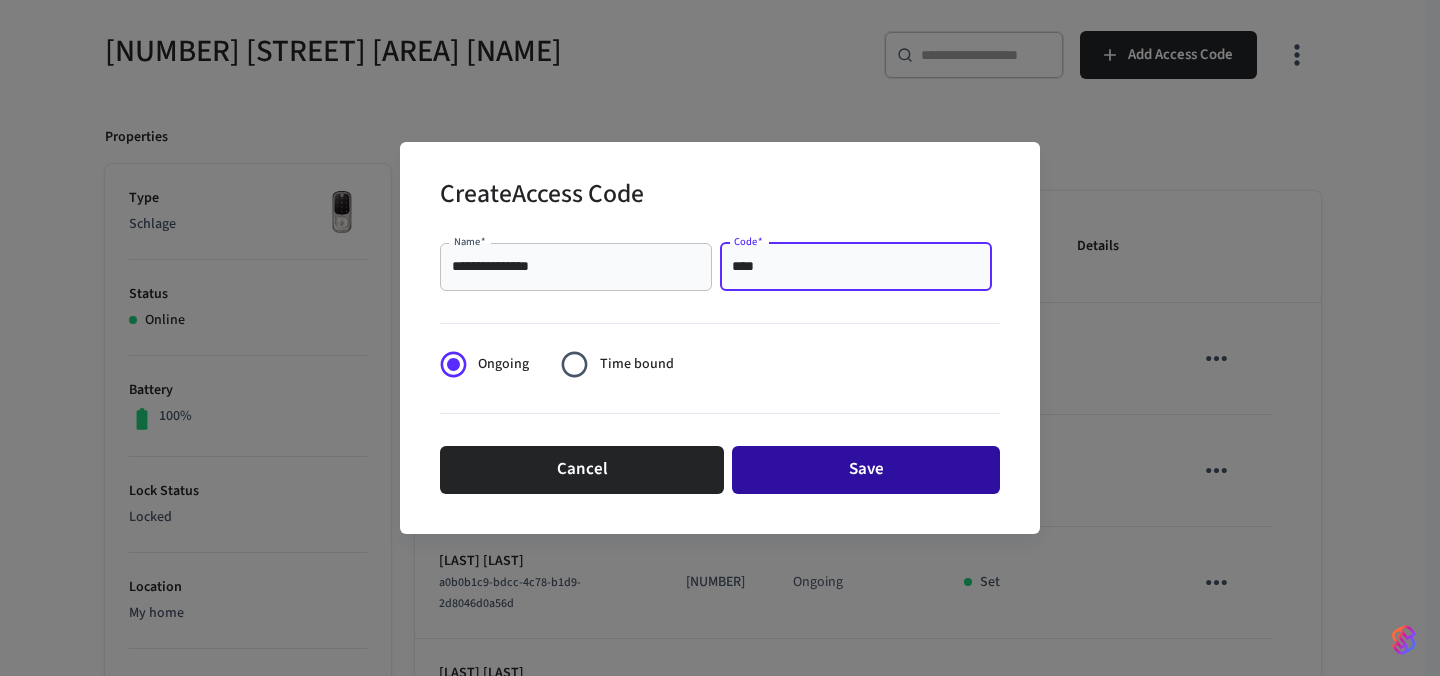 type on "****" 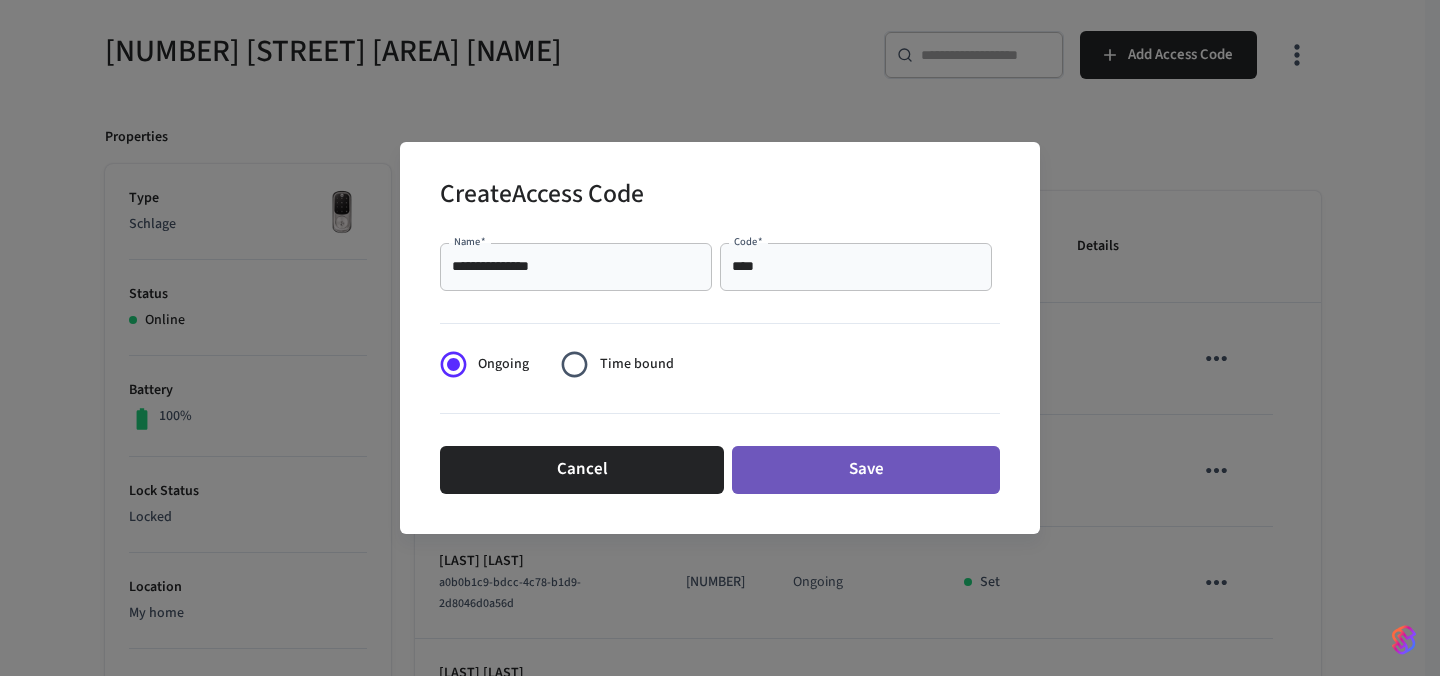 click on "Save" at bounding box center [866, 470] 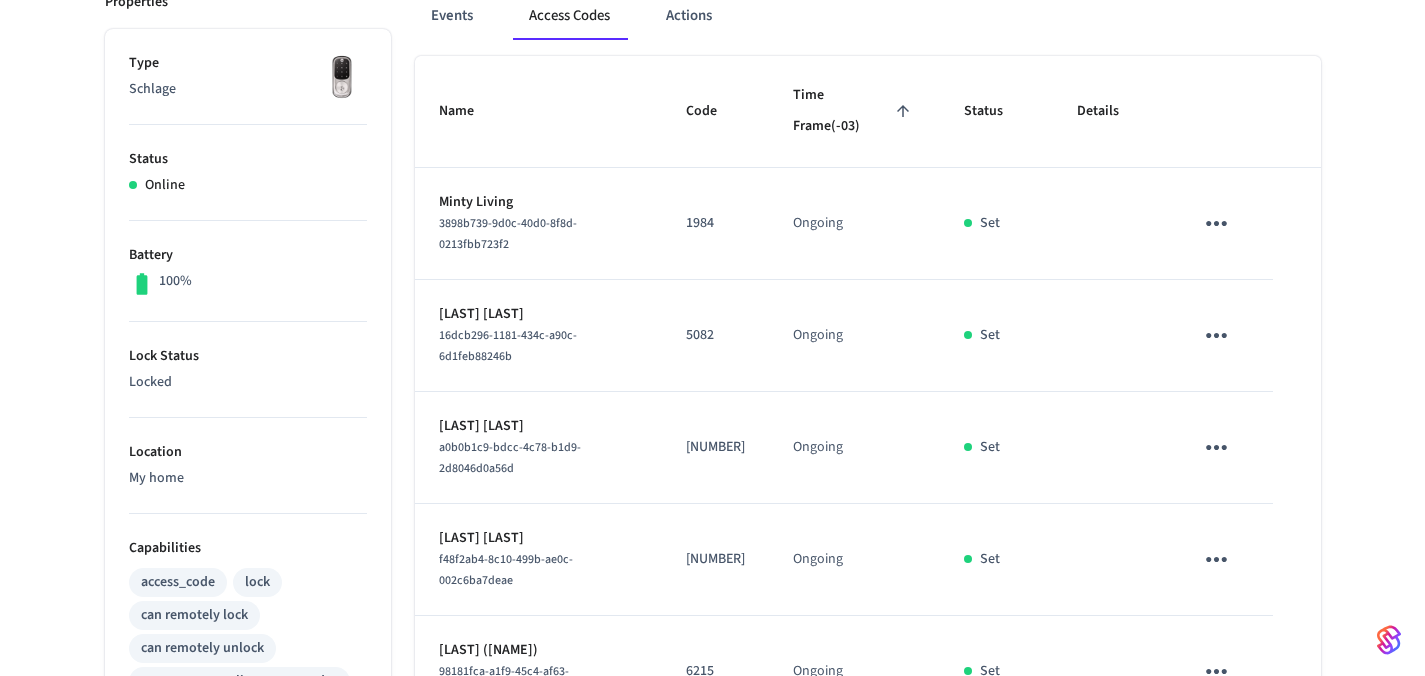 scroll, scrollTop: 484, scrollLeft: 0, axis: vertical 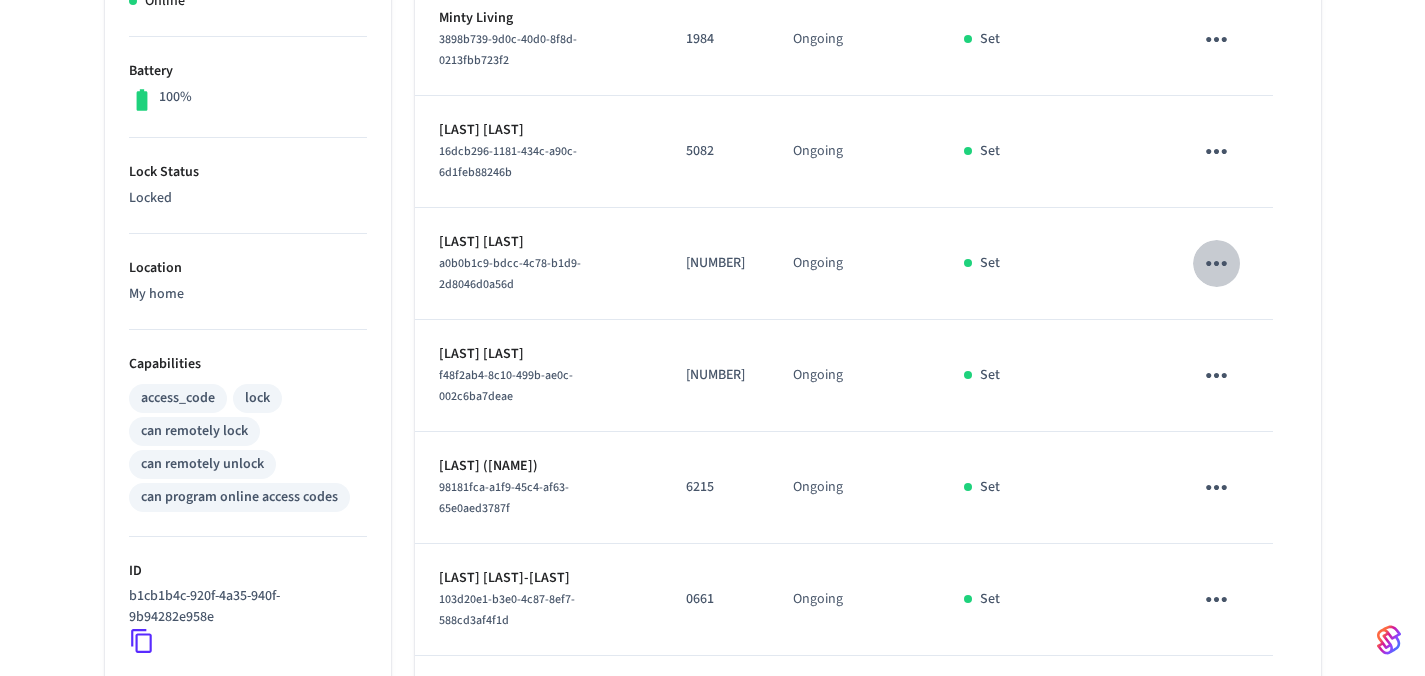 click 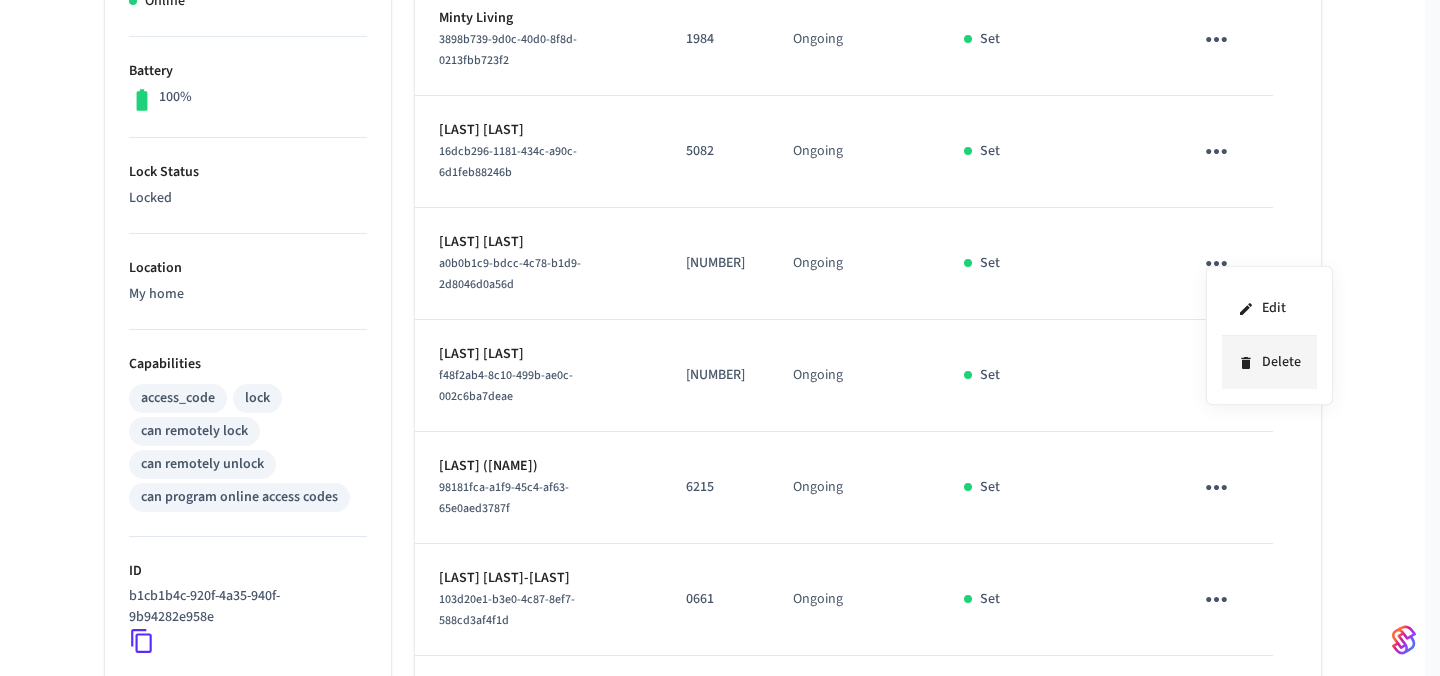 click on "Delete" at bounding box center [1269, 362] 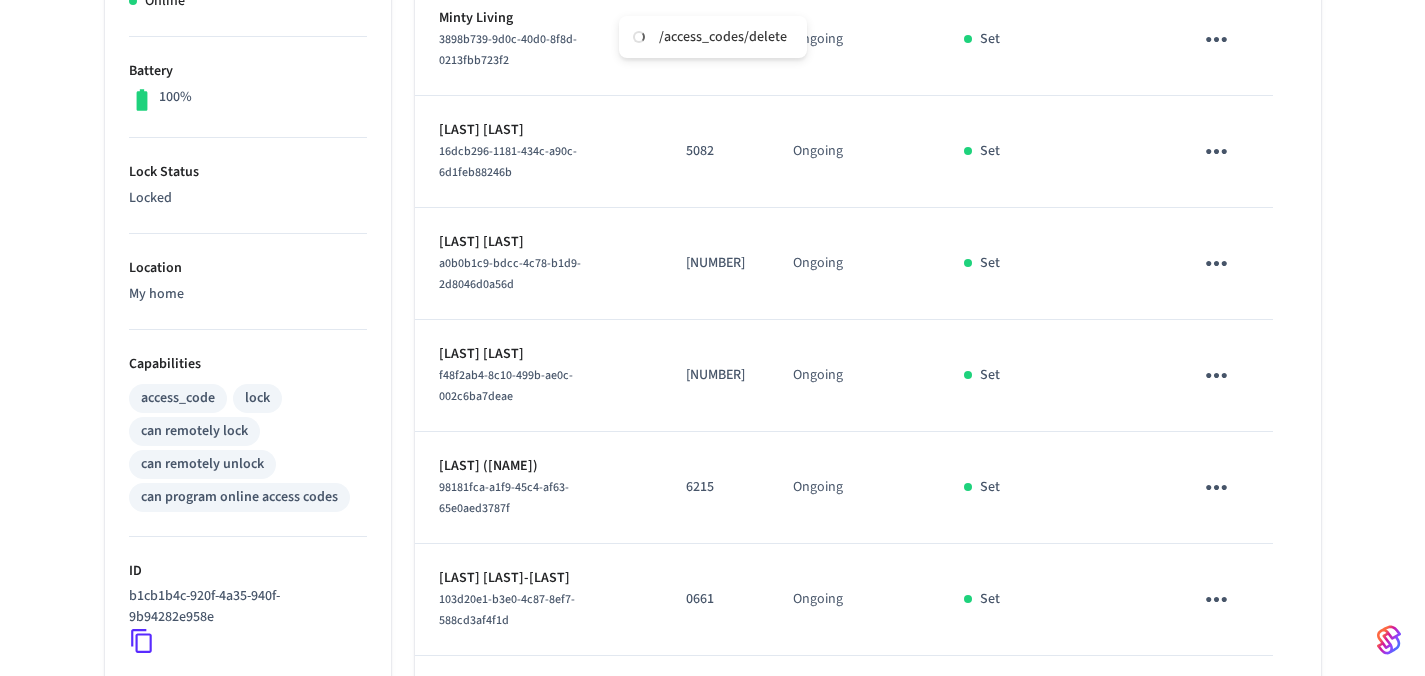 click at bounding box center (1216, 375) 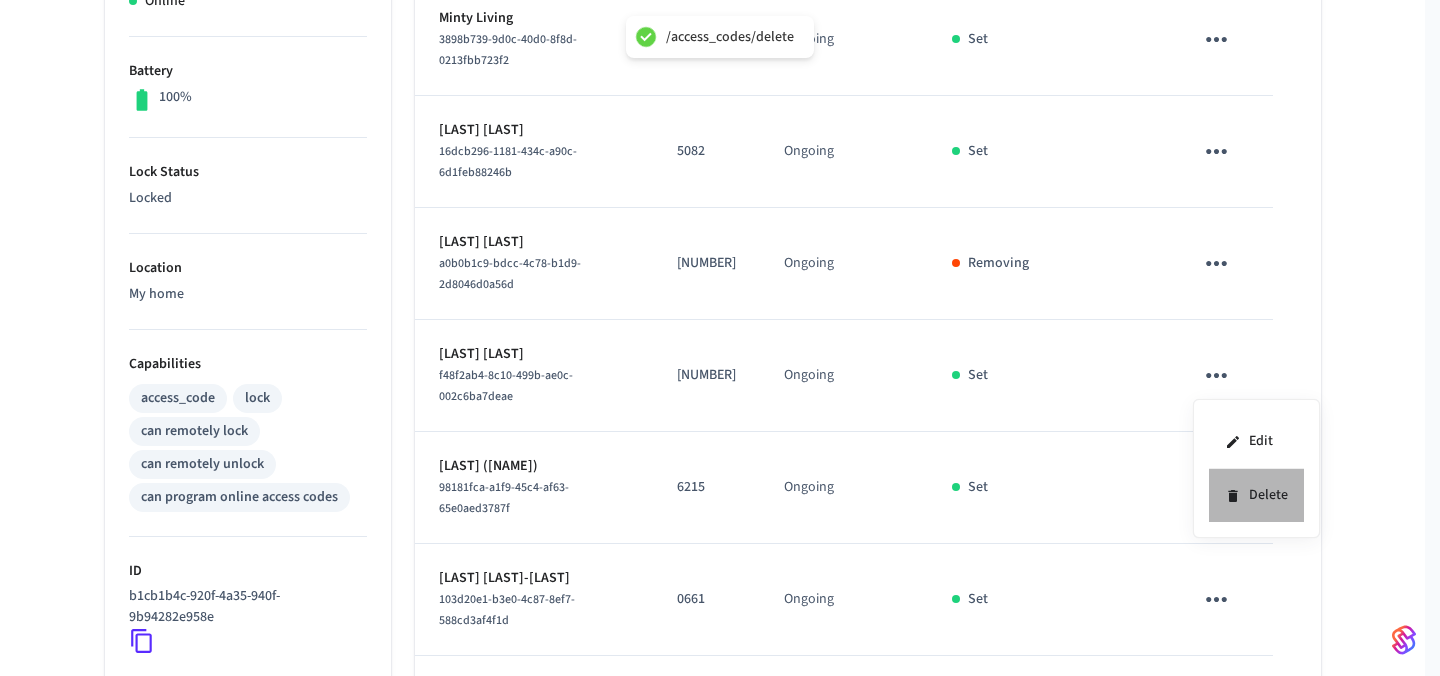 click on "Delete" at bounding box center (1256, 495) 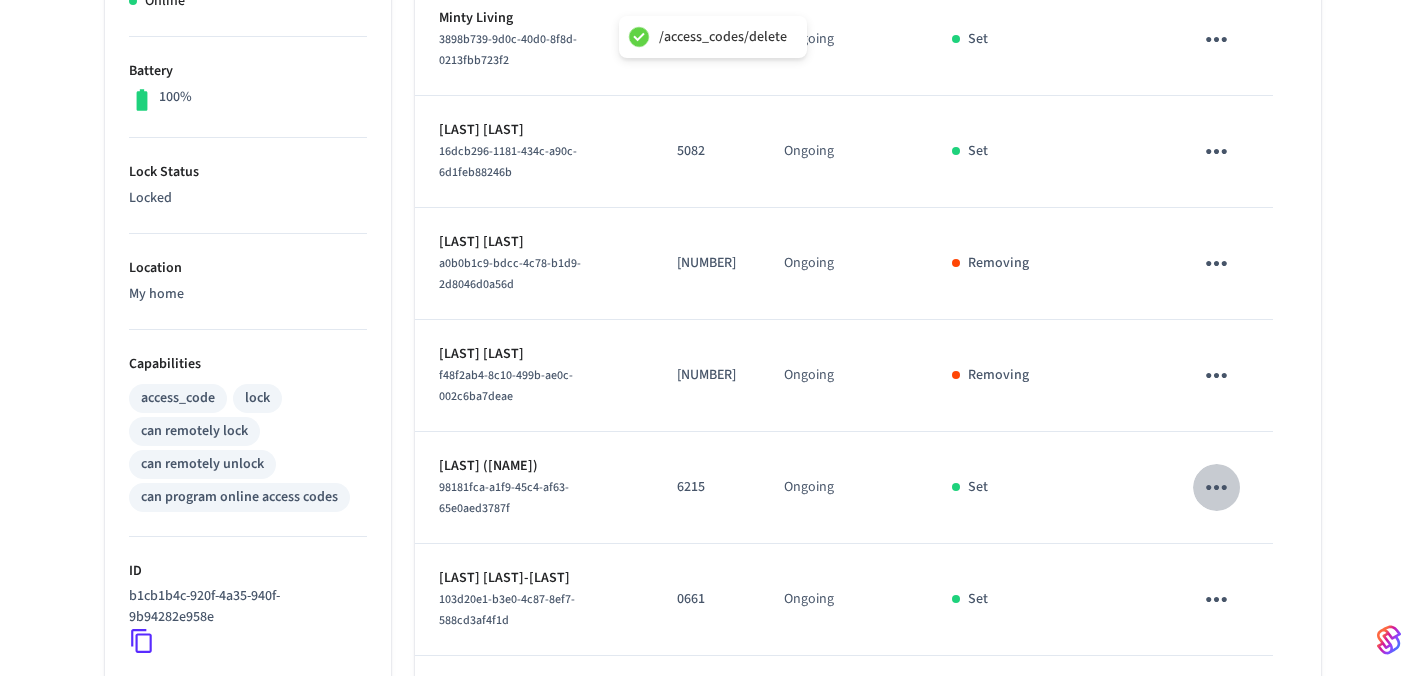 click 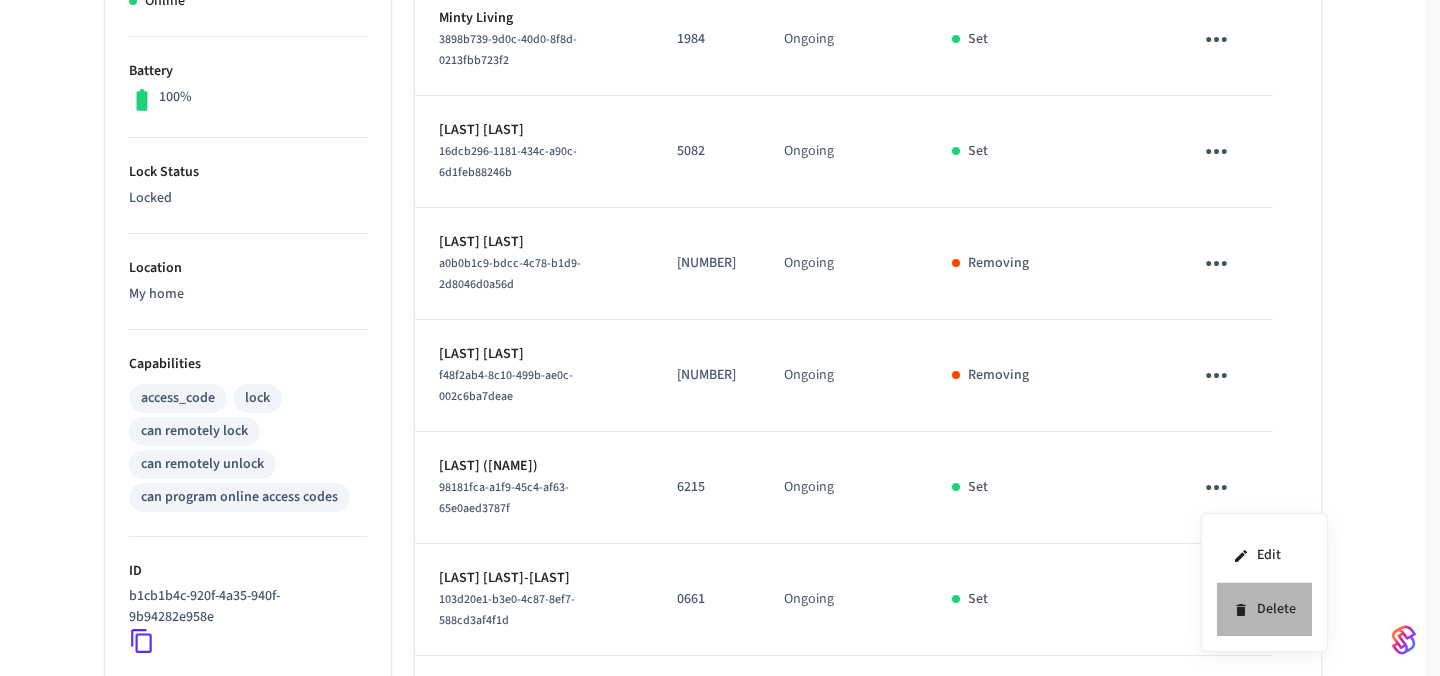 click 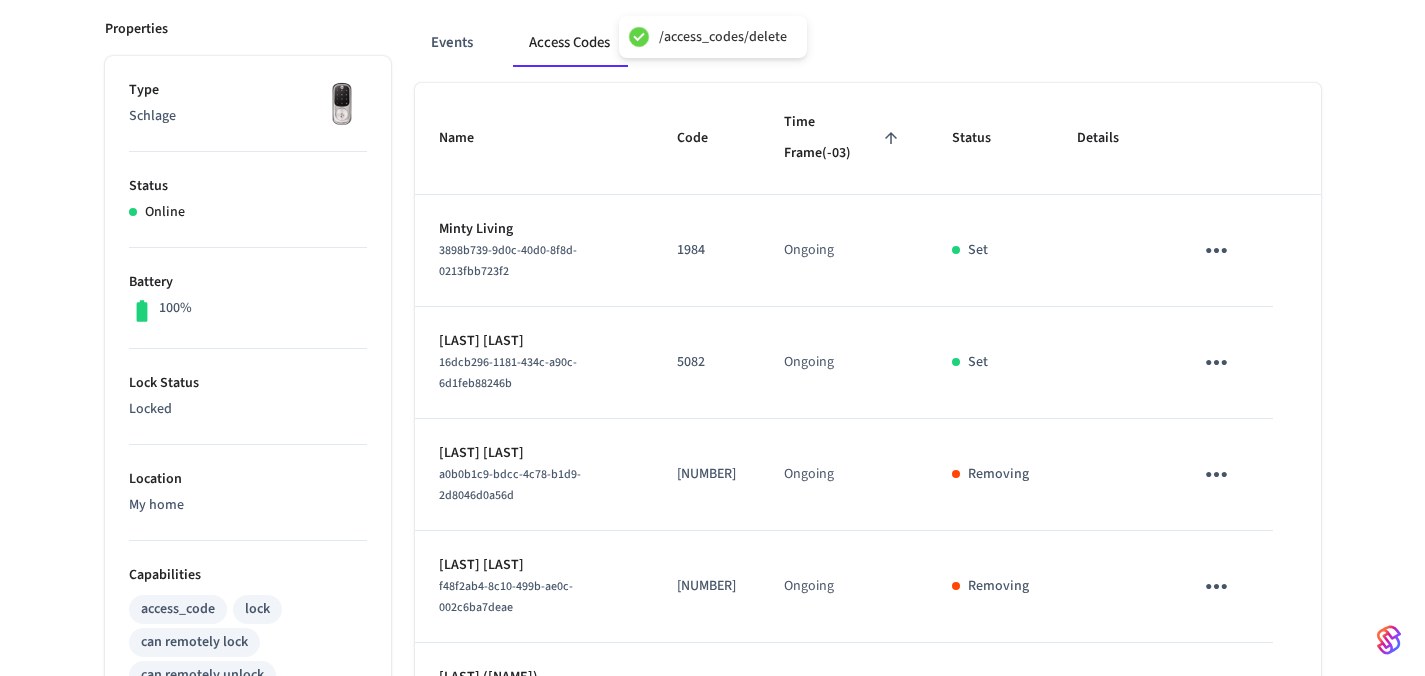 scroll, scrollTop: 71, scrollLeft: 0, axis: vertical 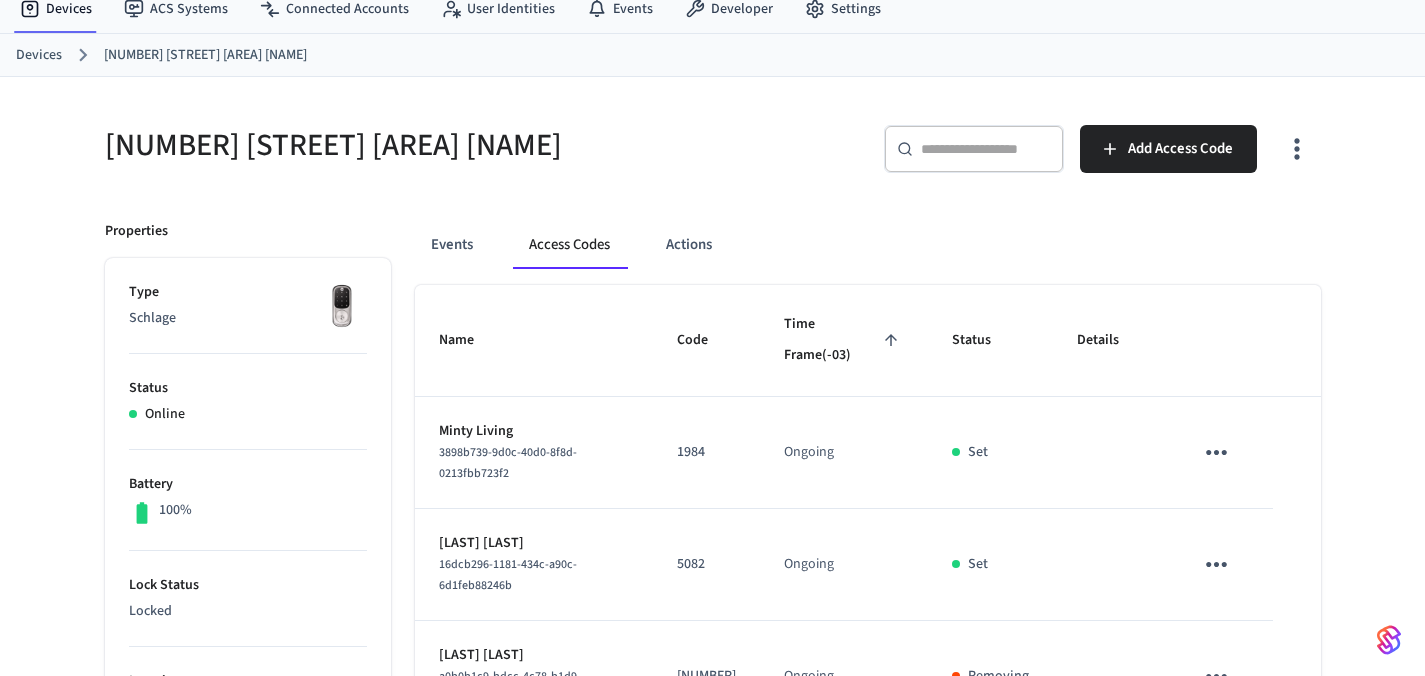 click on "Devices [NUMBER] [STREET] [AREA] [NAME]" at bounding box center (720, 55) 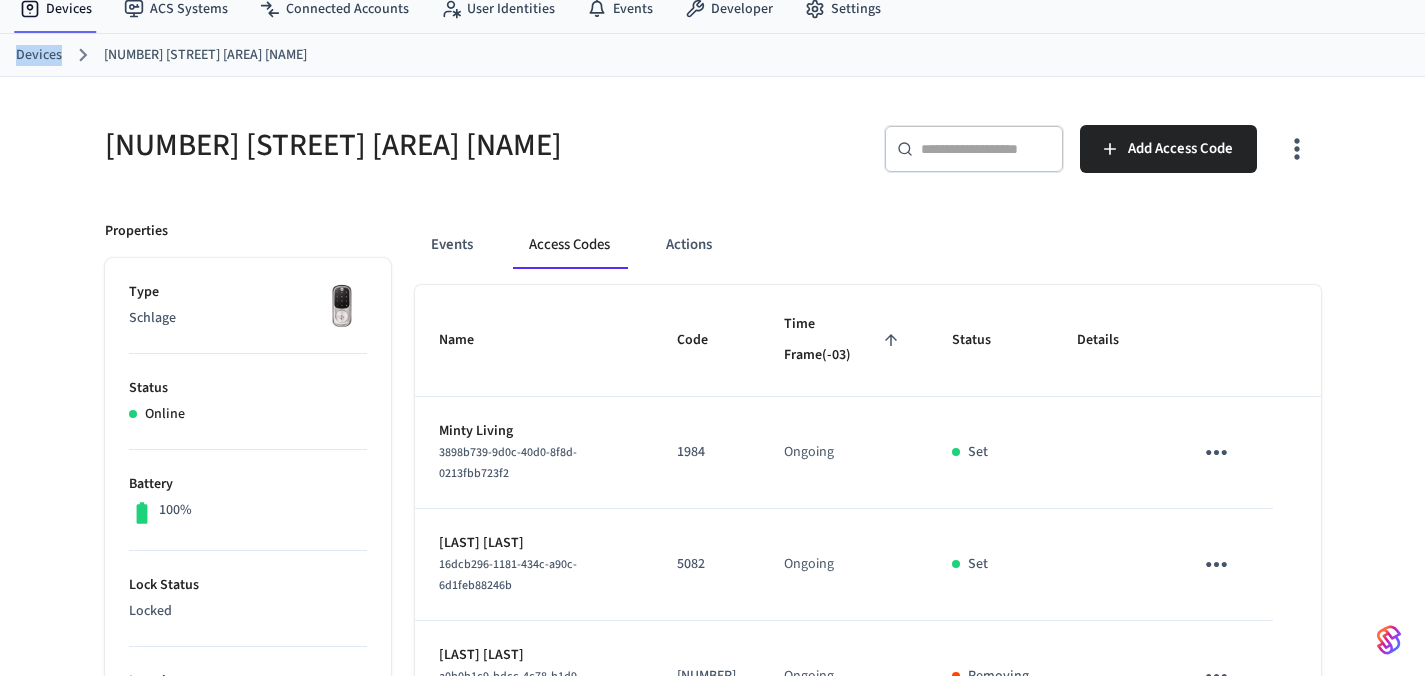 click on "Devices" at bounding box center (39, 55) 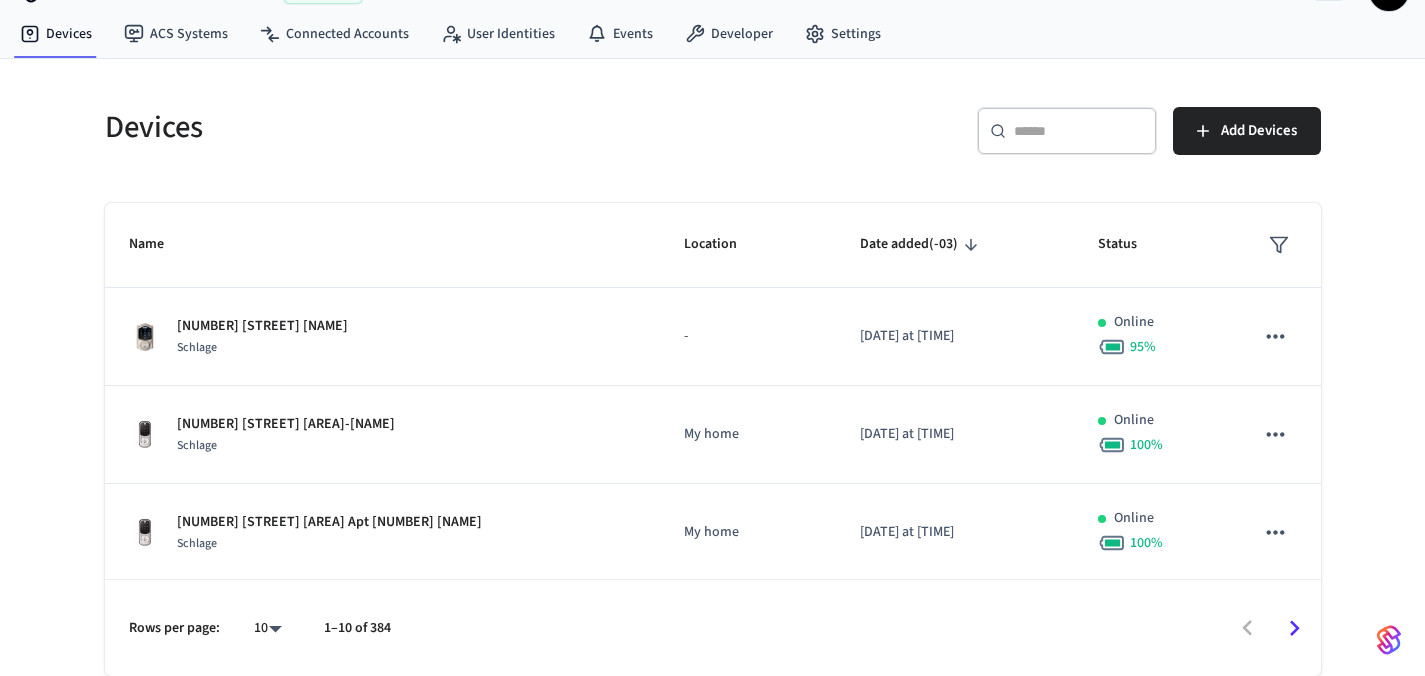 scroll, scrollTop: 0, scrollLeft: 0, axis: both 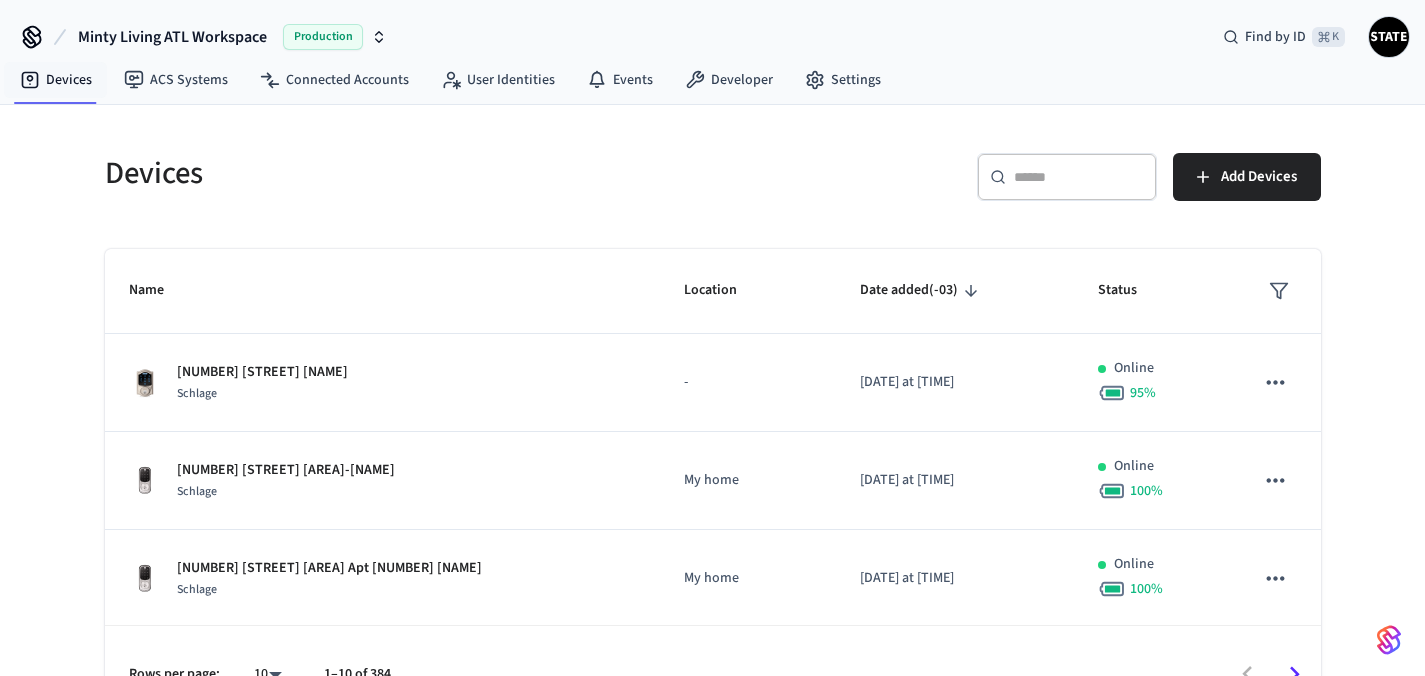 click on "Devices" at bounding box center [56, 80] 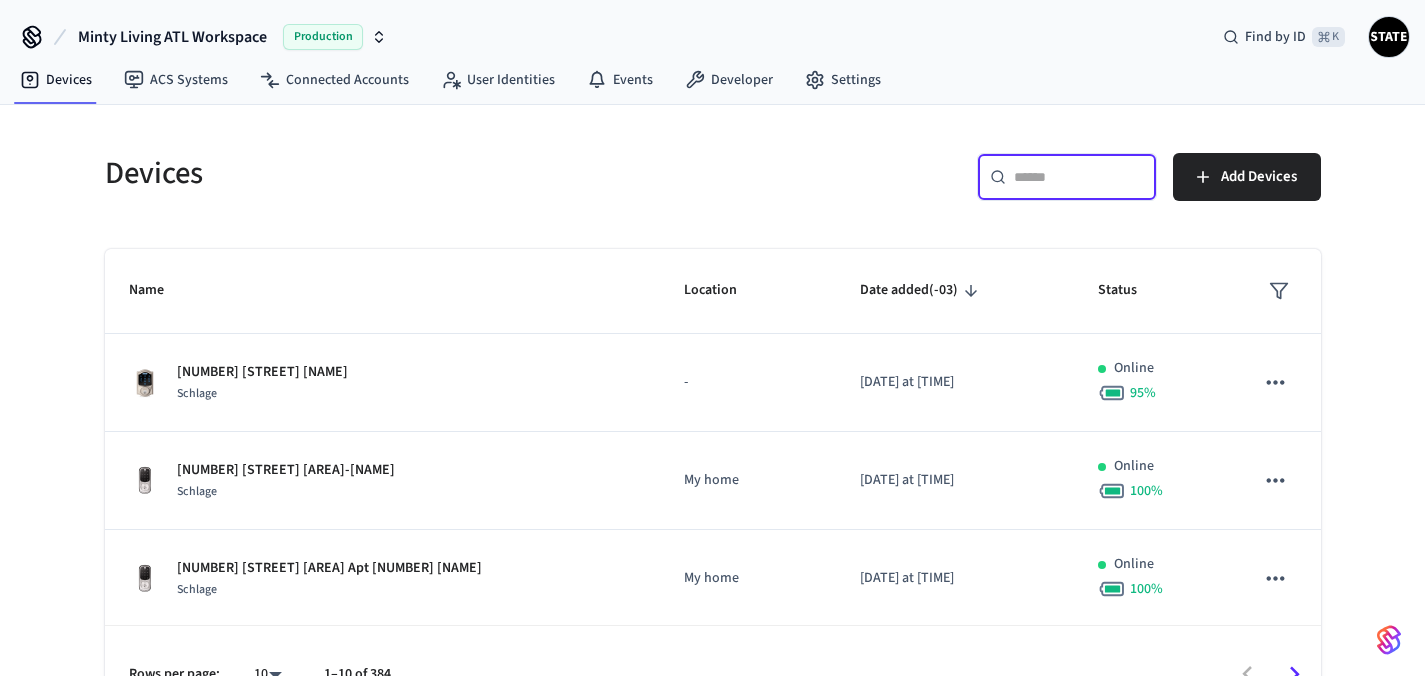 click at bounding box center (1079, 177) 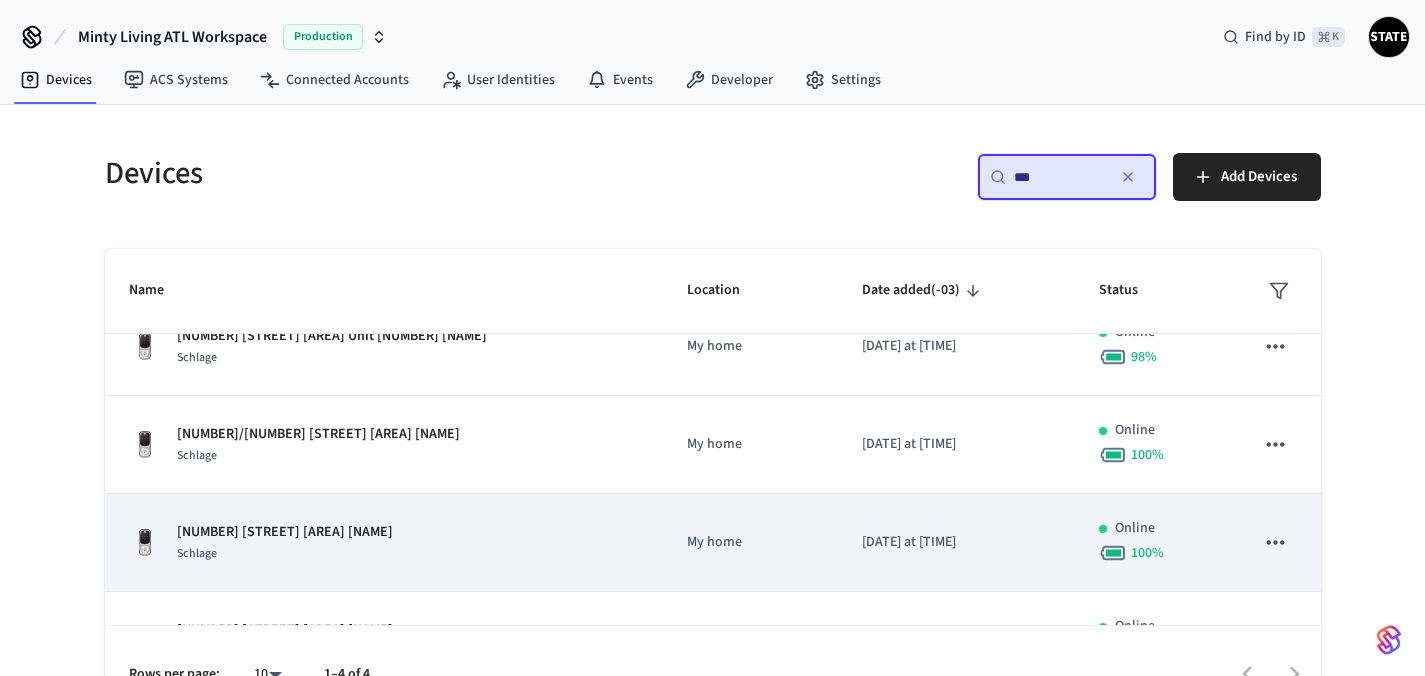 scroll, scrollTop: 41, scrollLeft: 0, axis: vertical 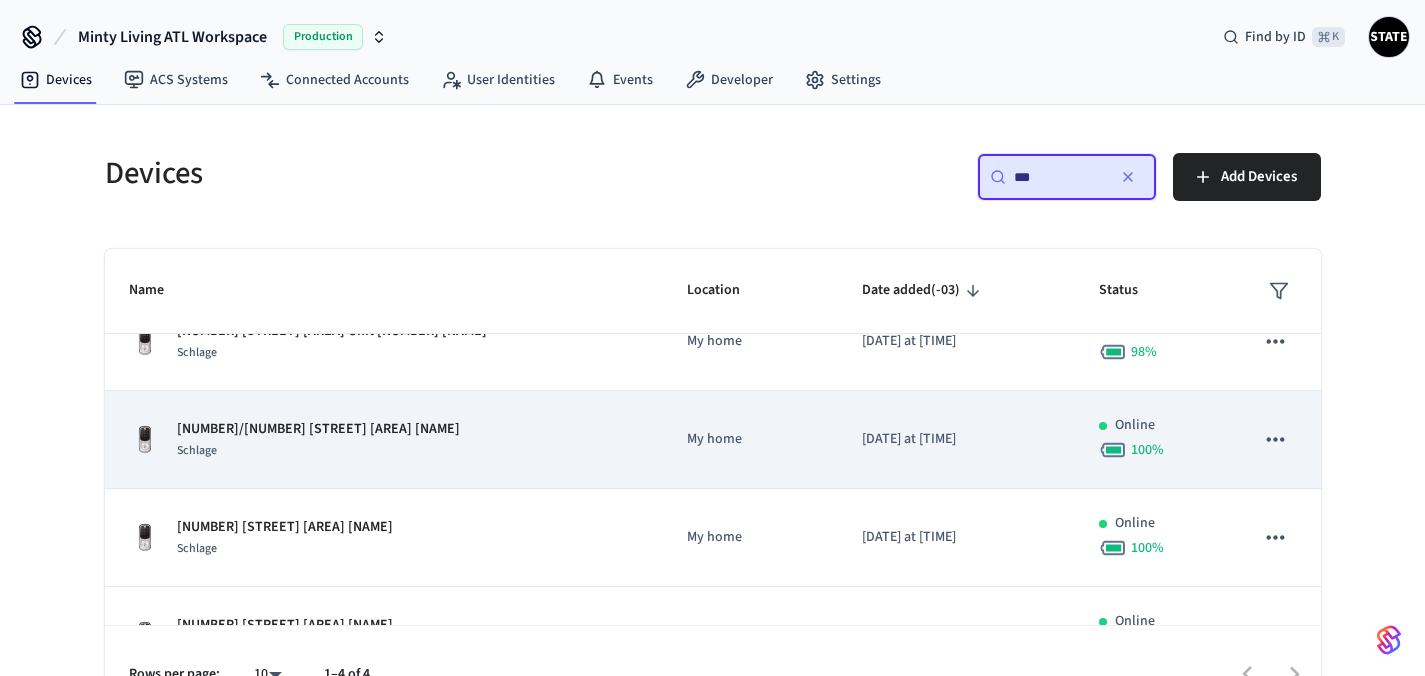 type on "***" 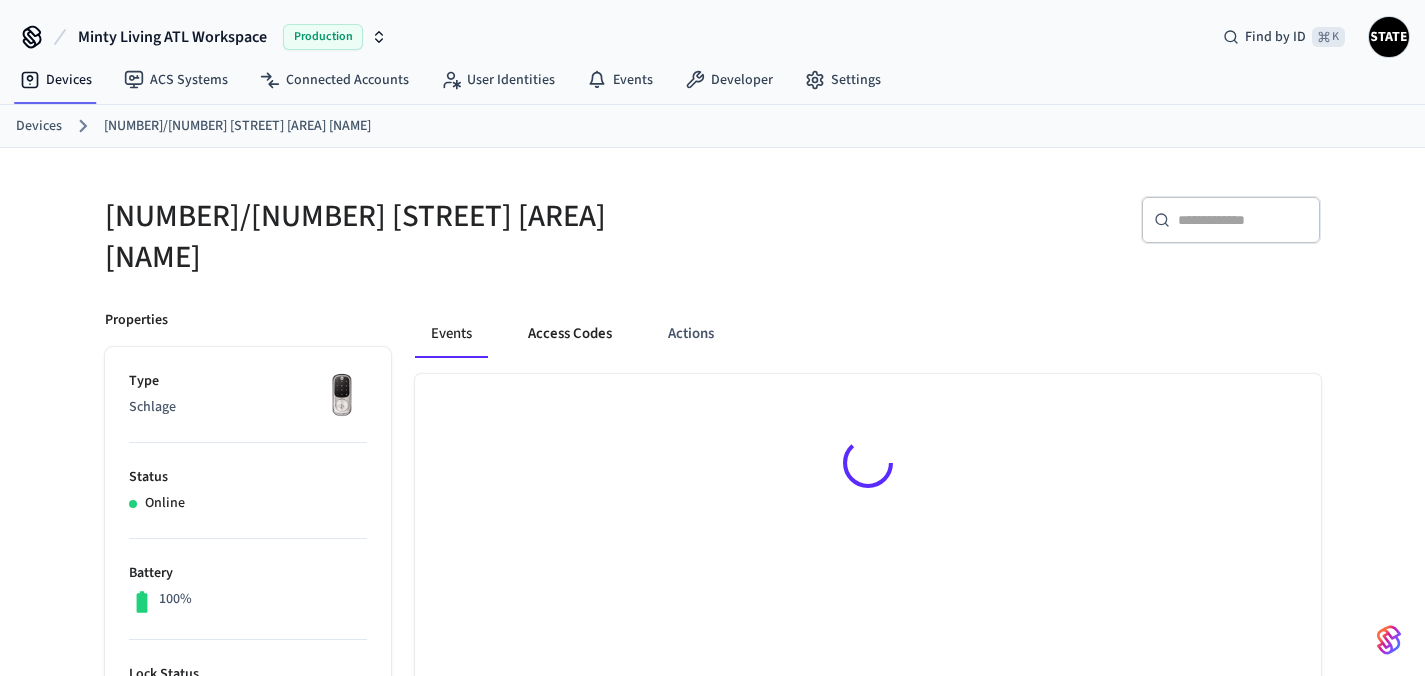 click on "Access Codes" at bounding box center (570, 334) 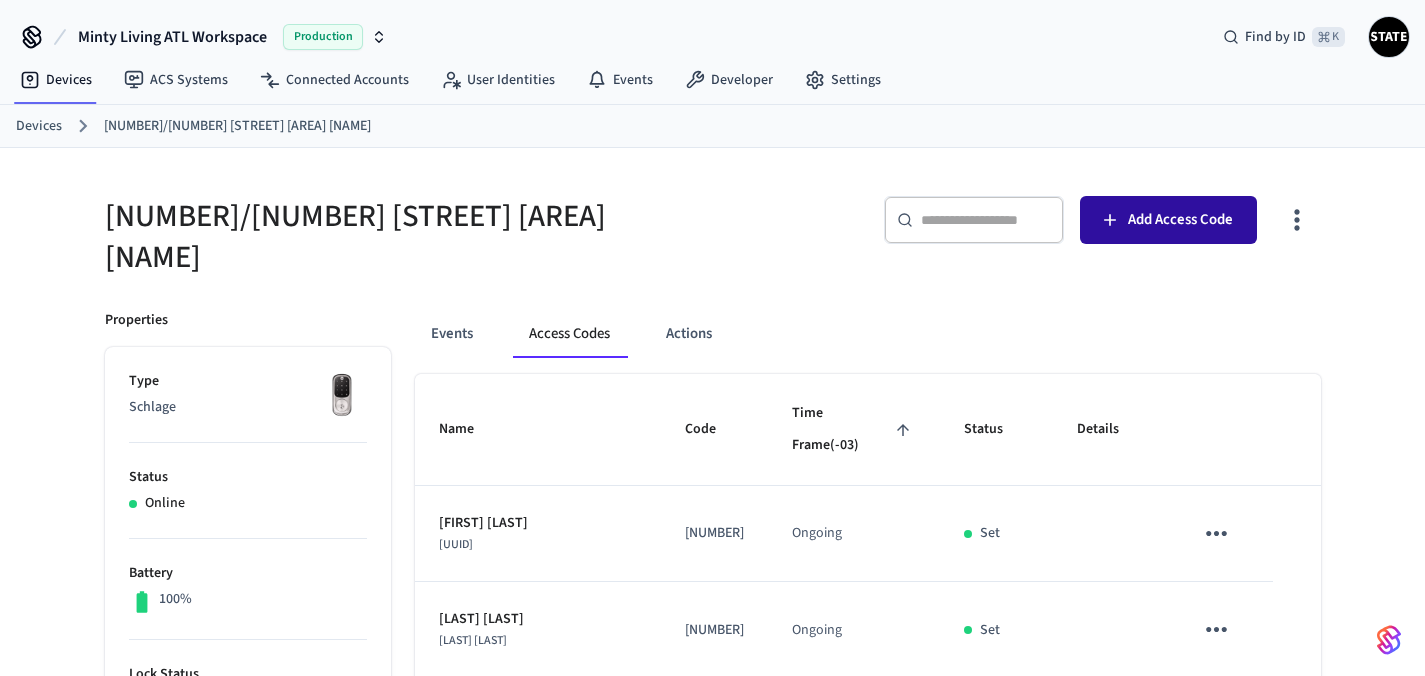 click 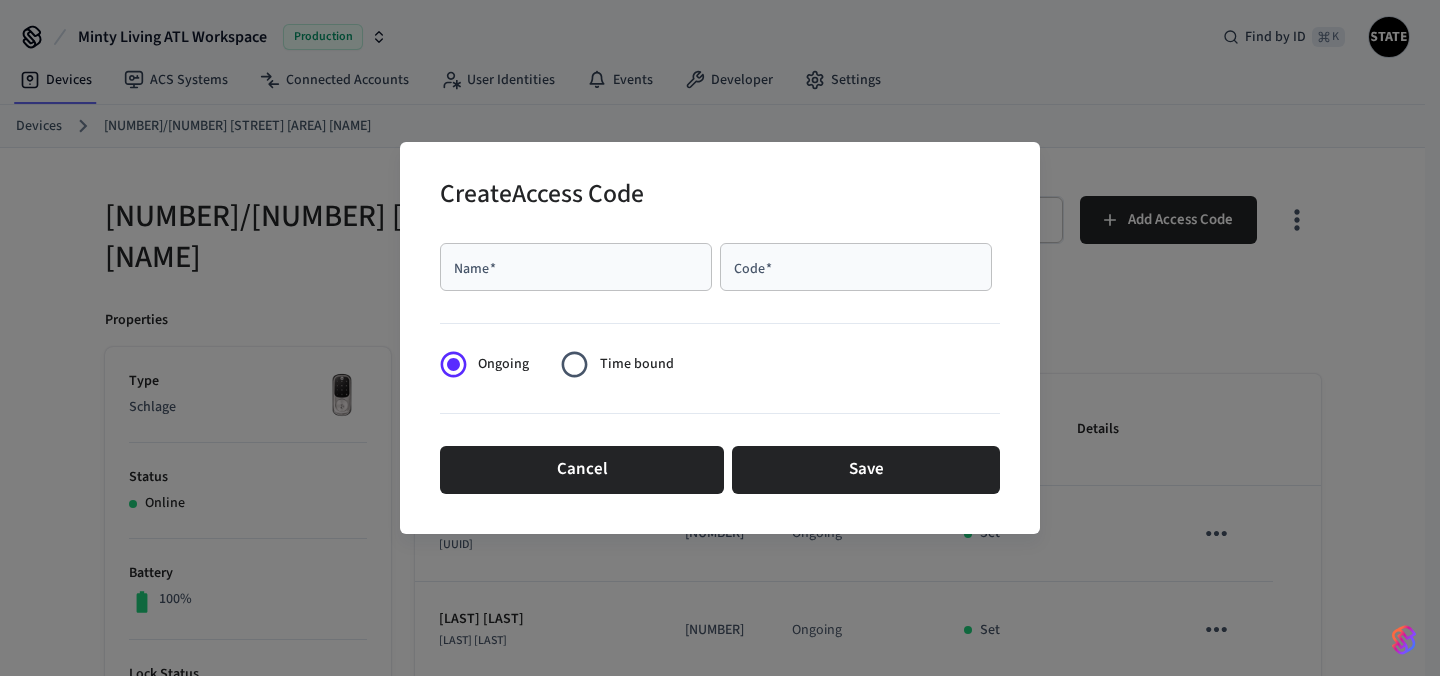 click on "Name   *" at bounding box center [576, 267] 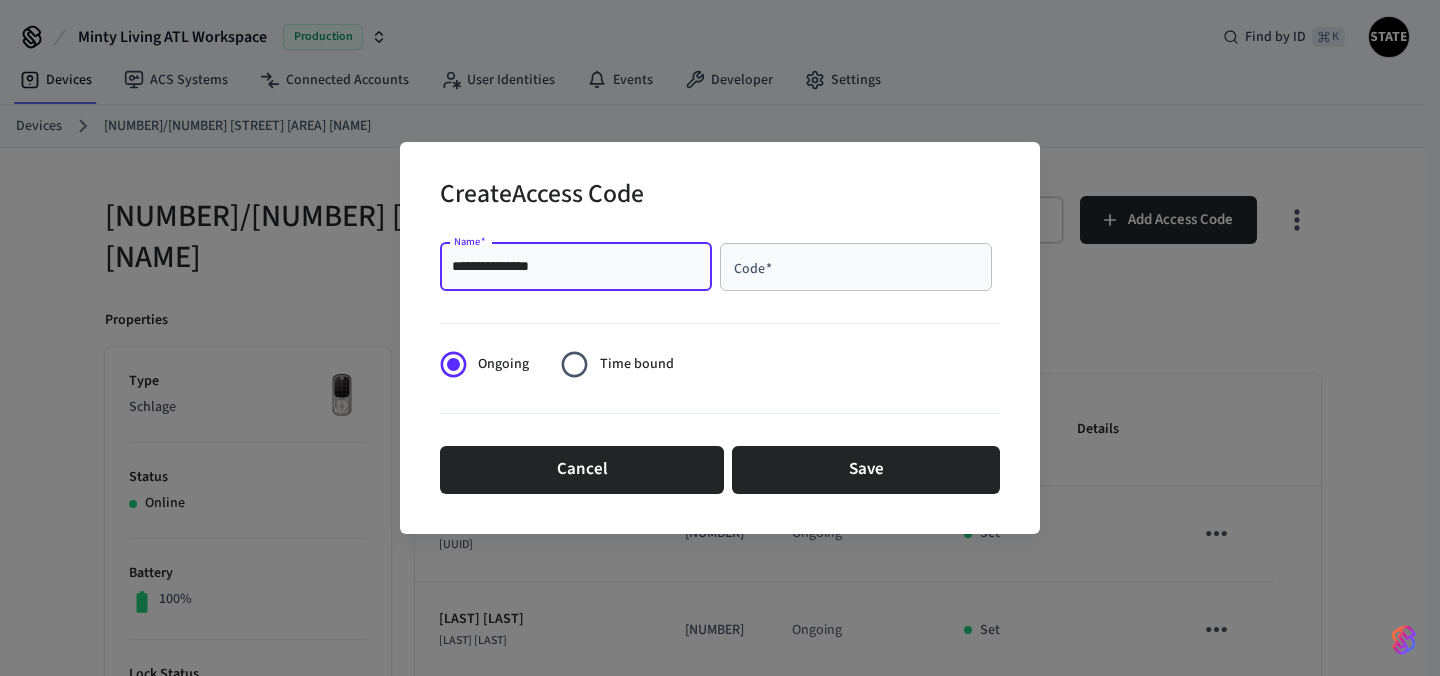type on "**********" 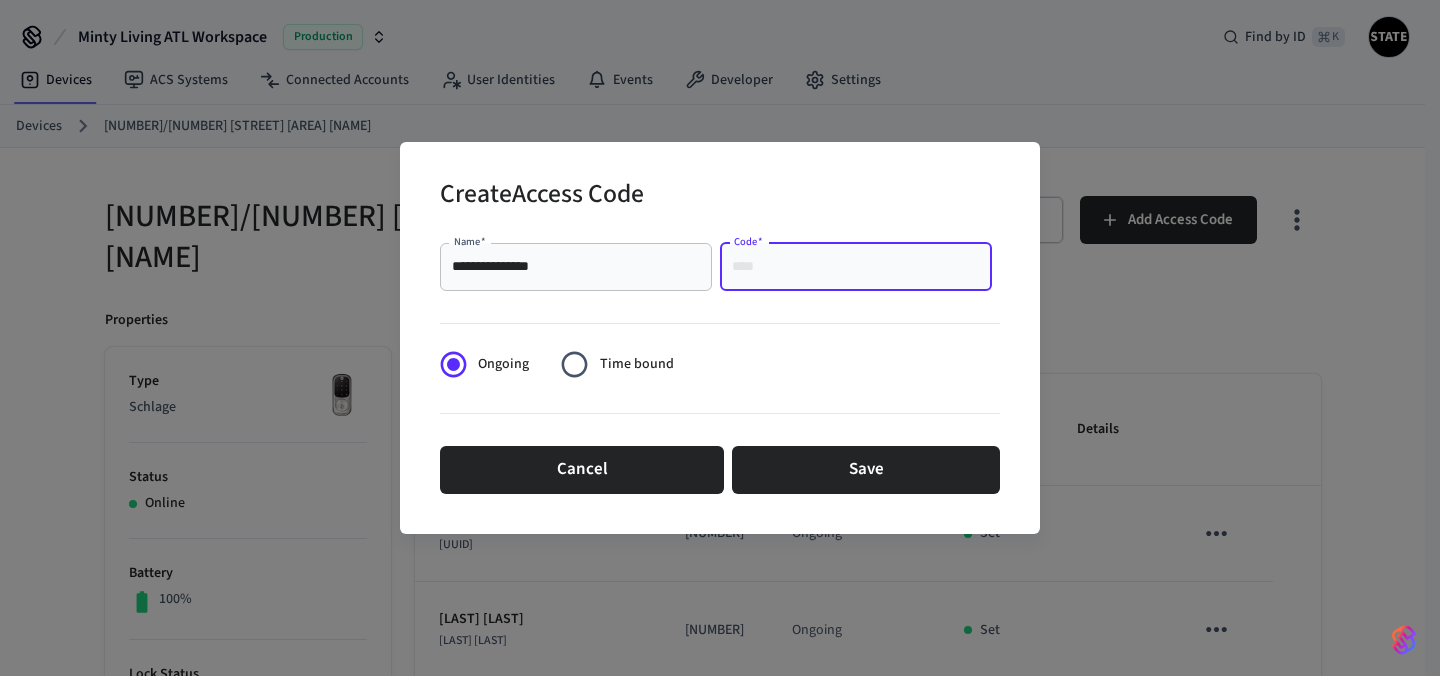 click on "Code   *" at bounding box center [856, 267] 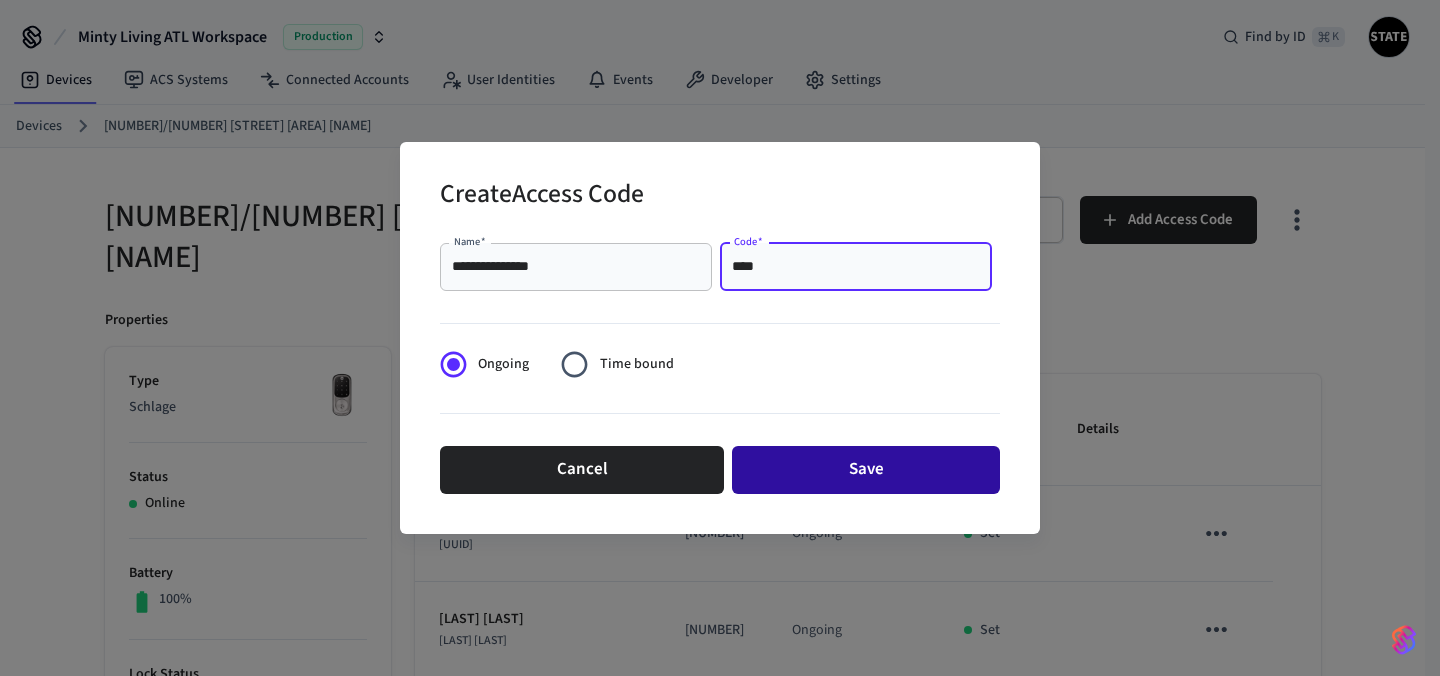 type on "****" 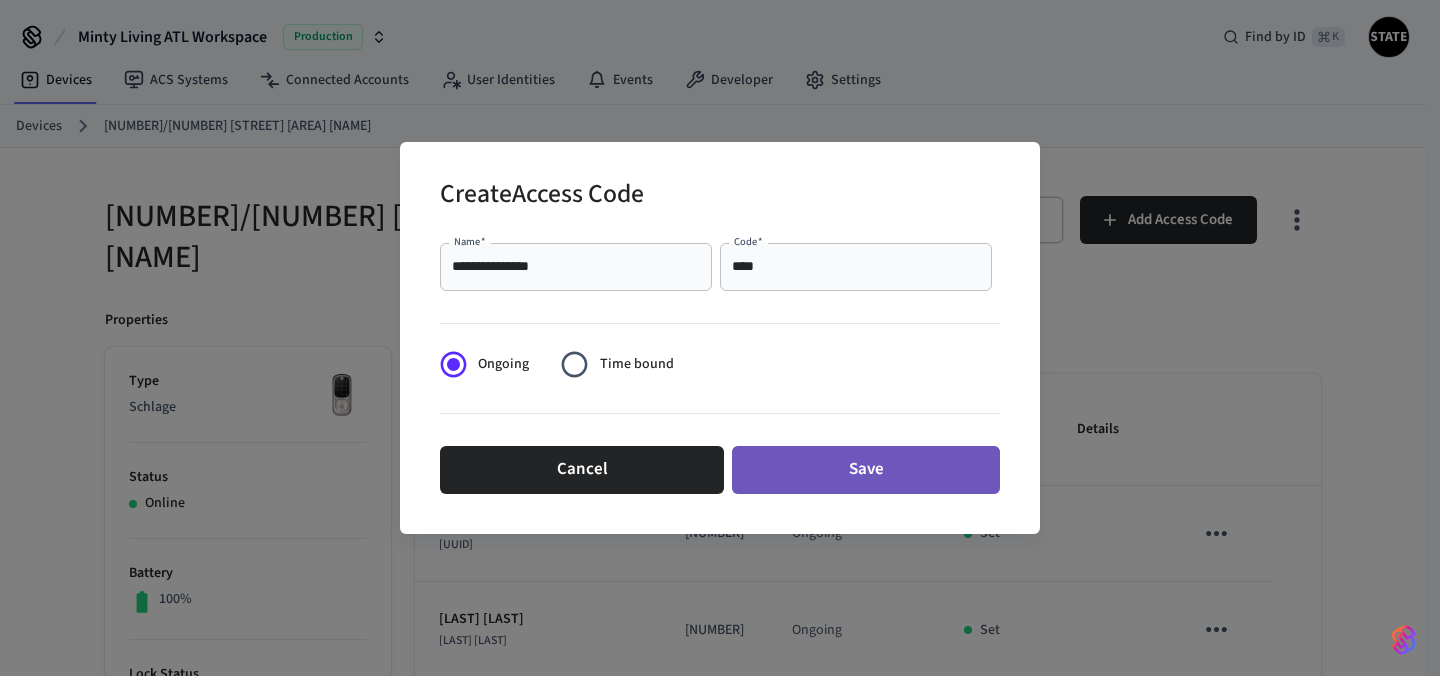 click on "Save" at bounding box center (866, 470) 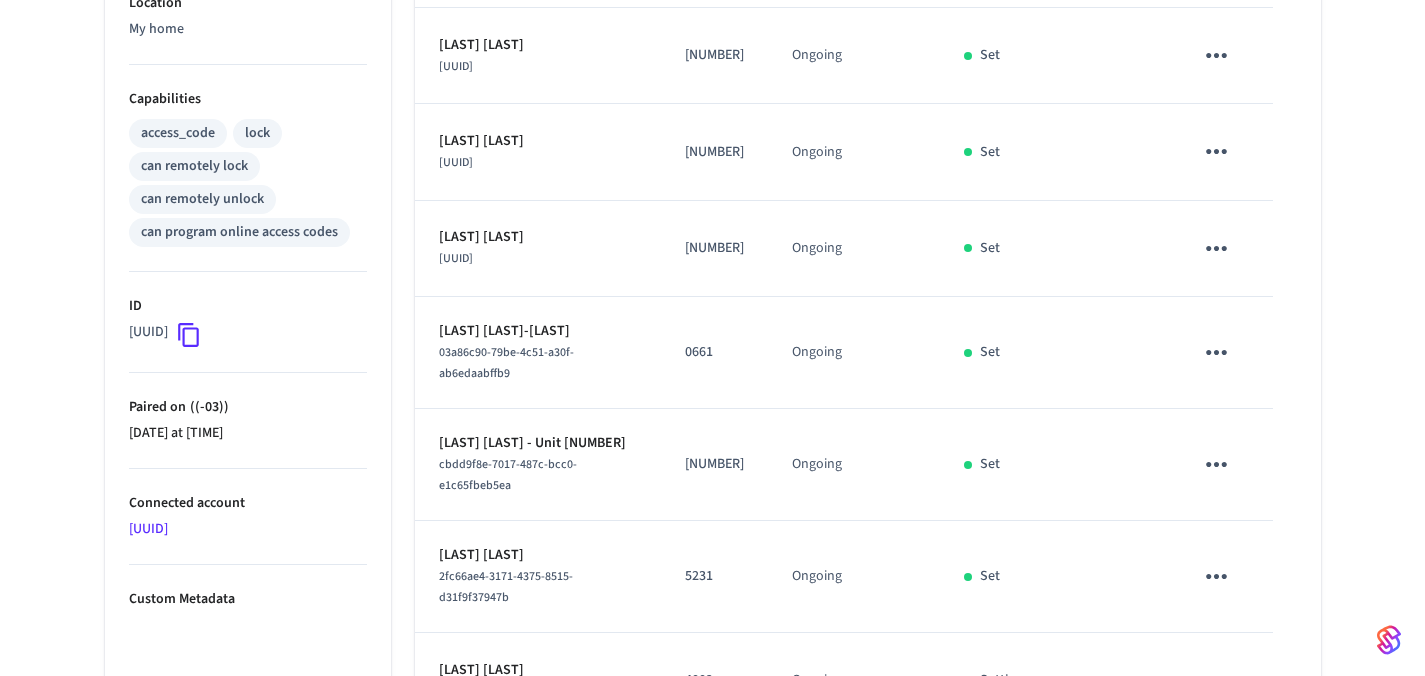 scroll, scrollTop: 778, scrollLeft: 0, axis: vertical 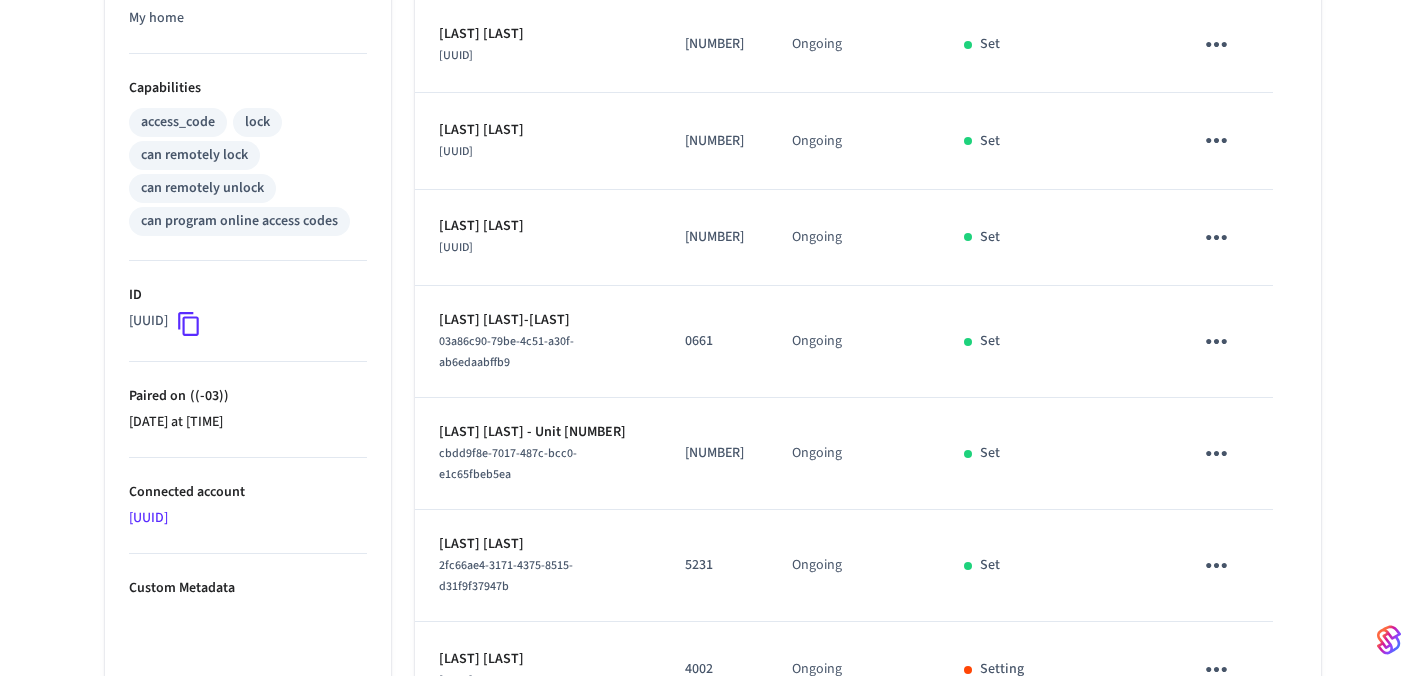 click 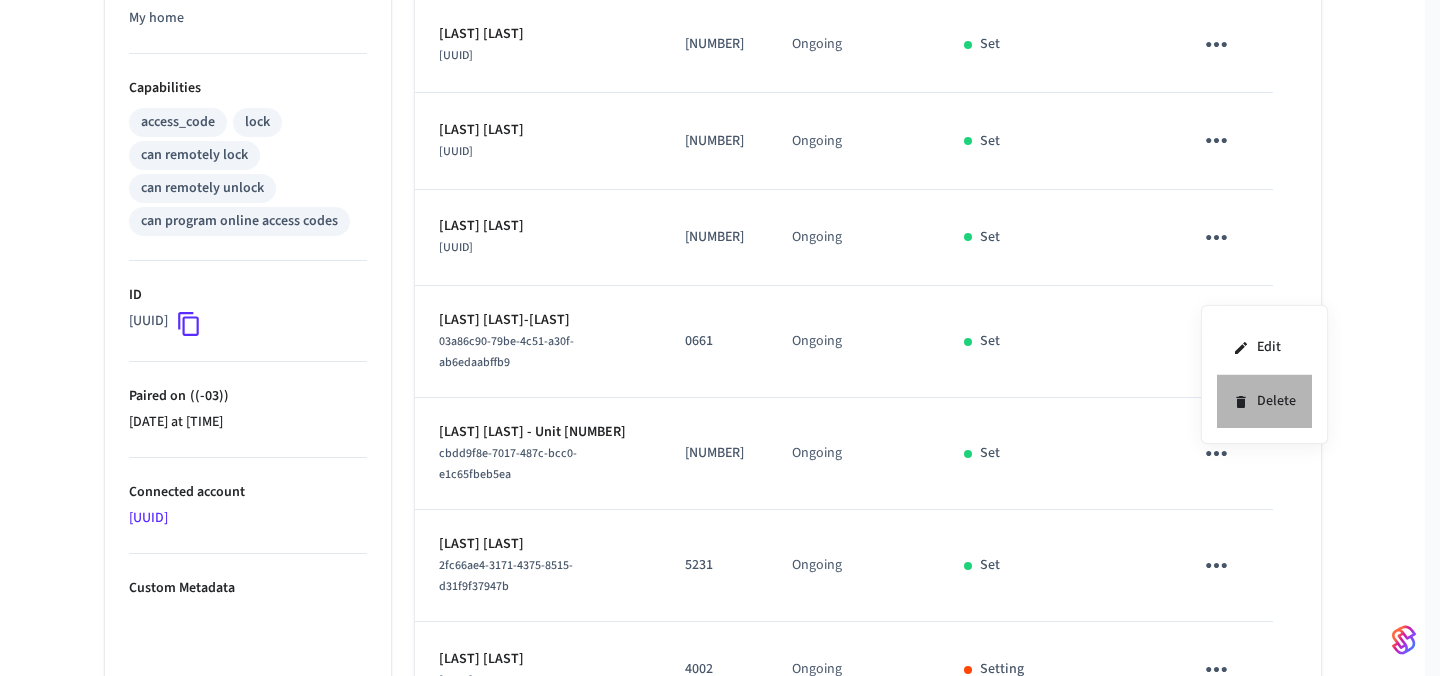 click on "Delete" at bounding box center (1264, 401) 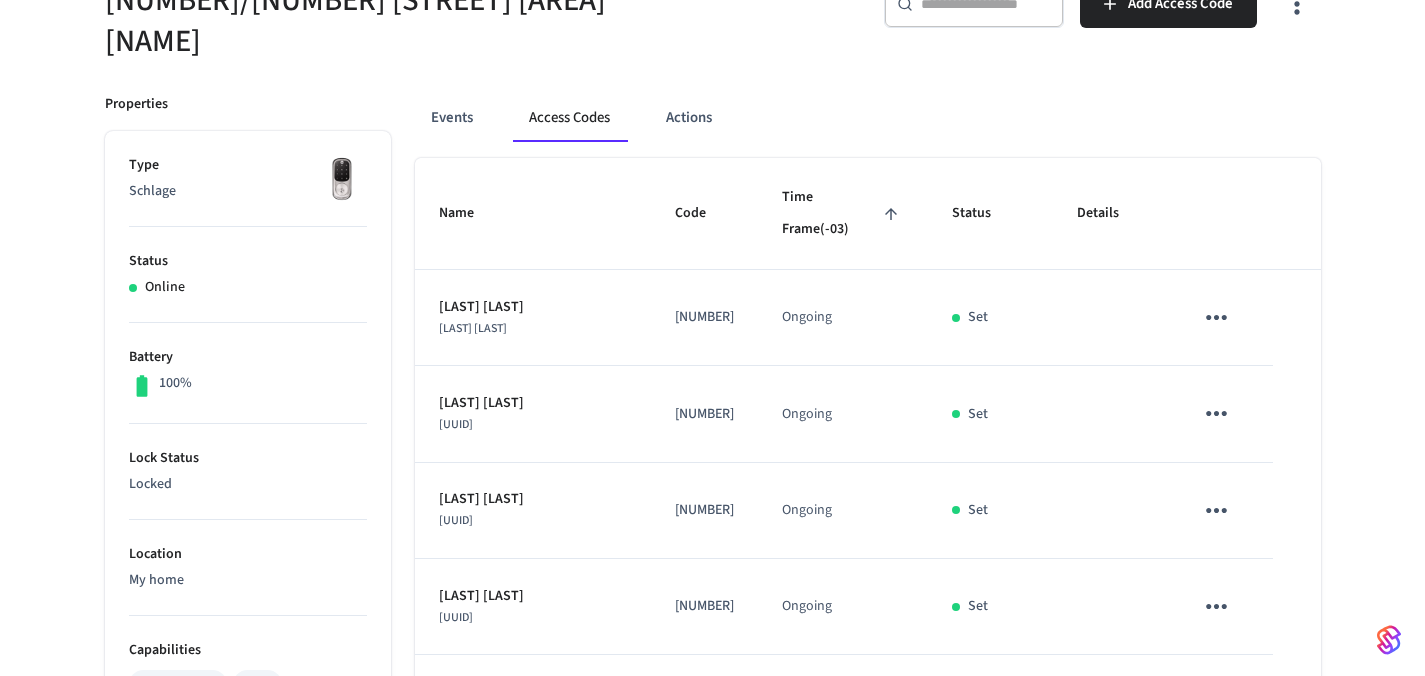 scroll, scrollTop: 203, scrollLeft: 0, axis: vertical 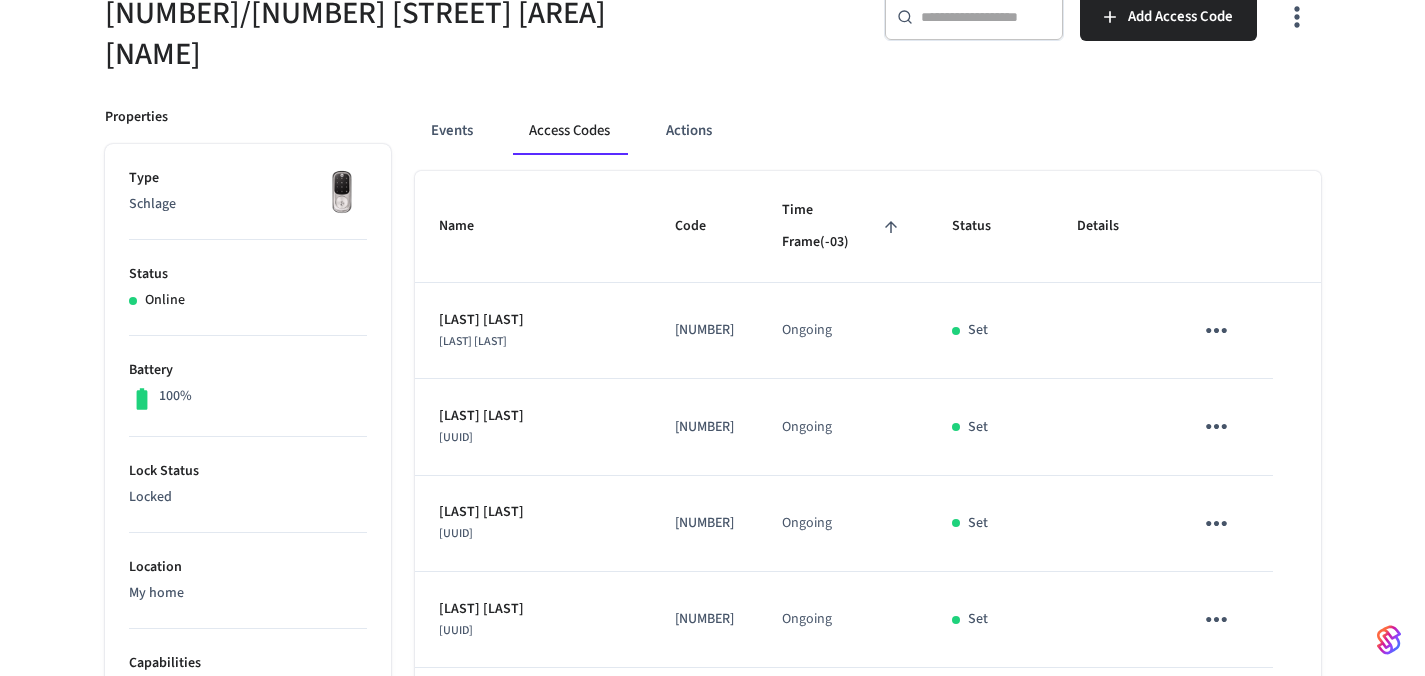 click at bounding box center [1220, 331] 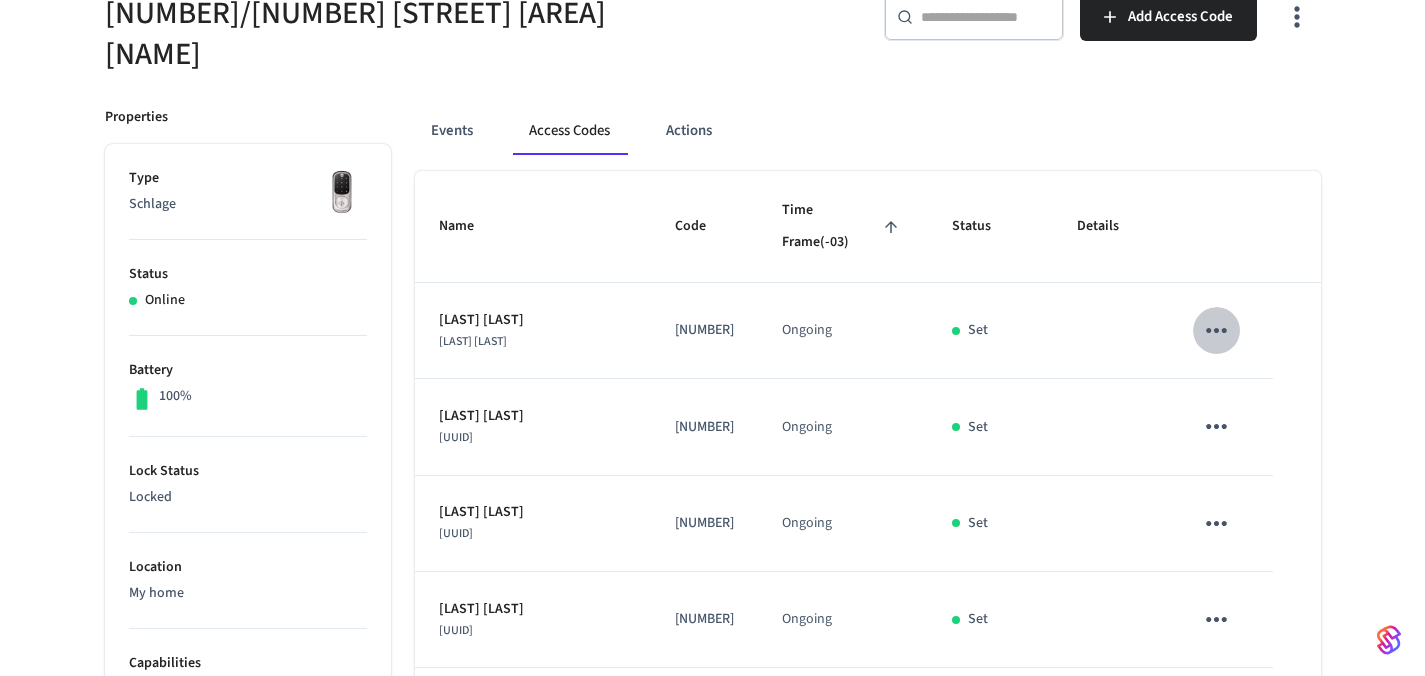 click 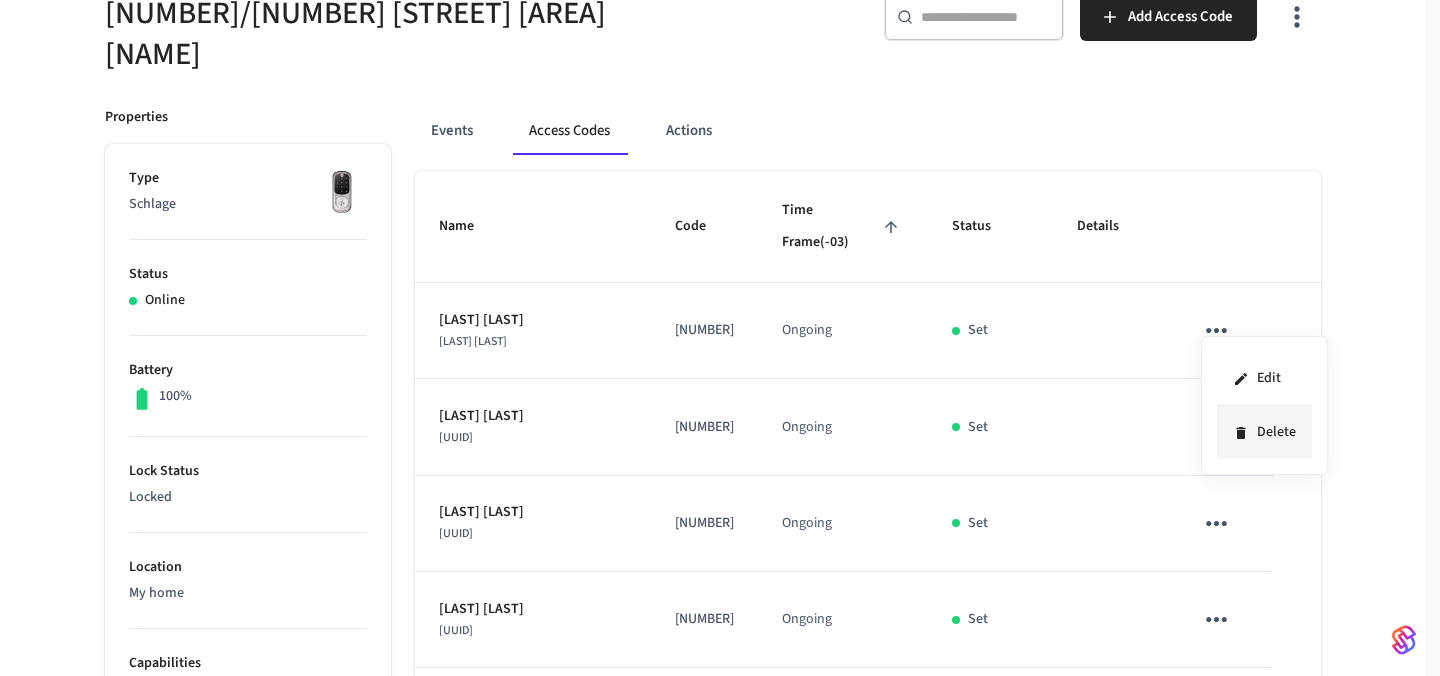 click 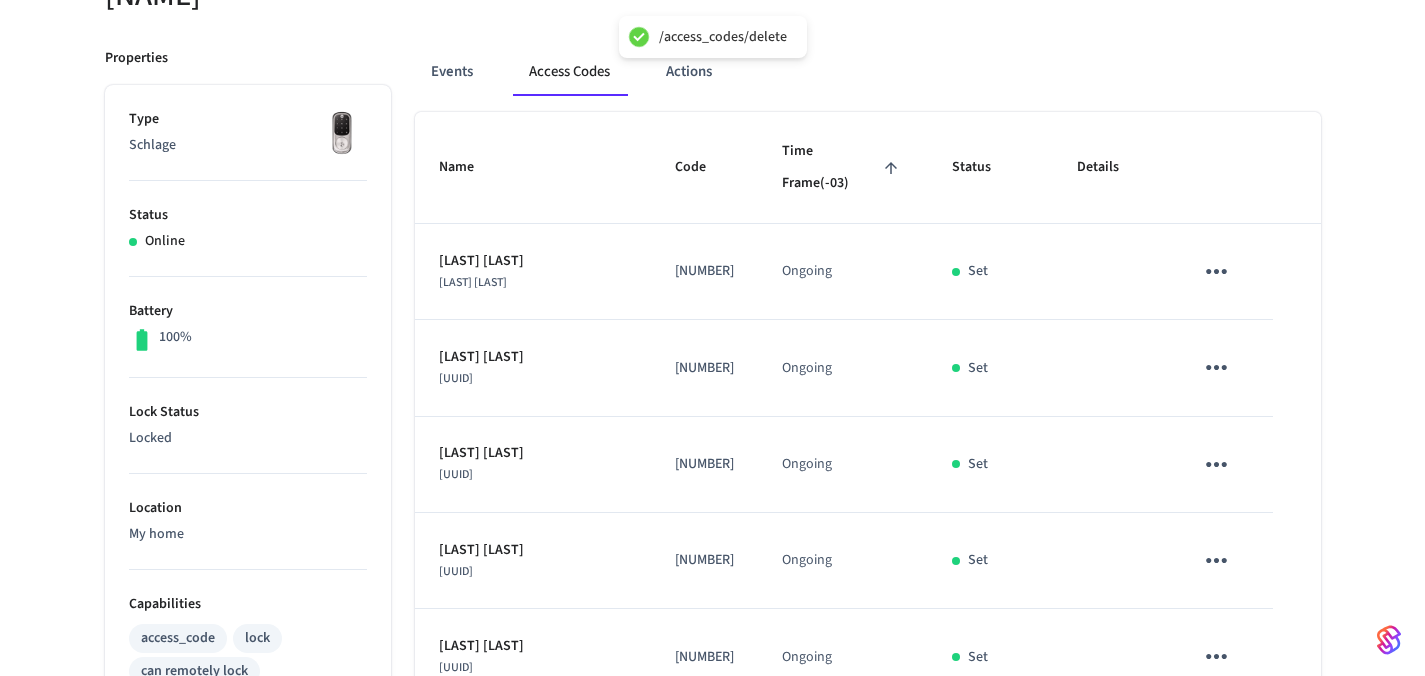 scroll, scrollTop: 266, scrollLeft: 0, axis: vertical 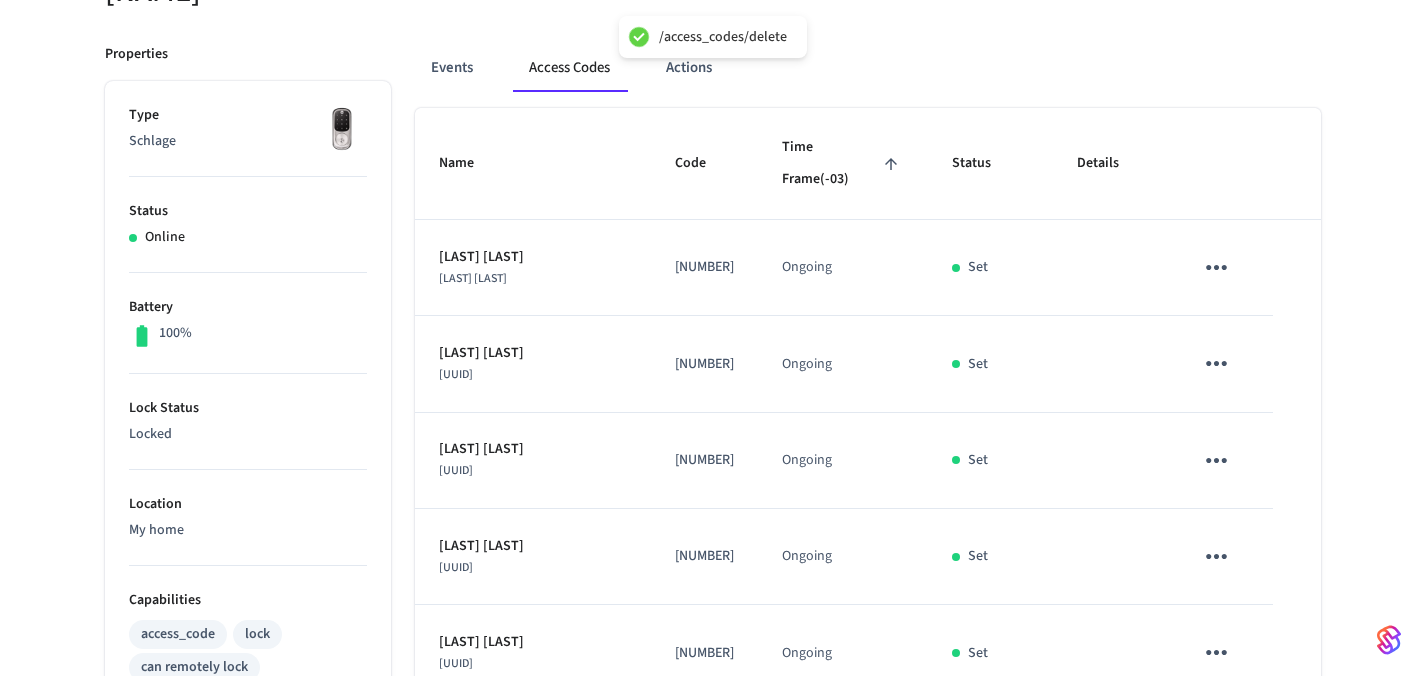click 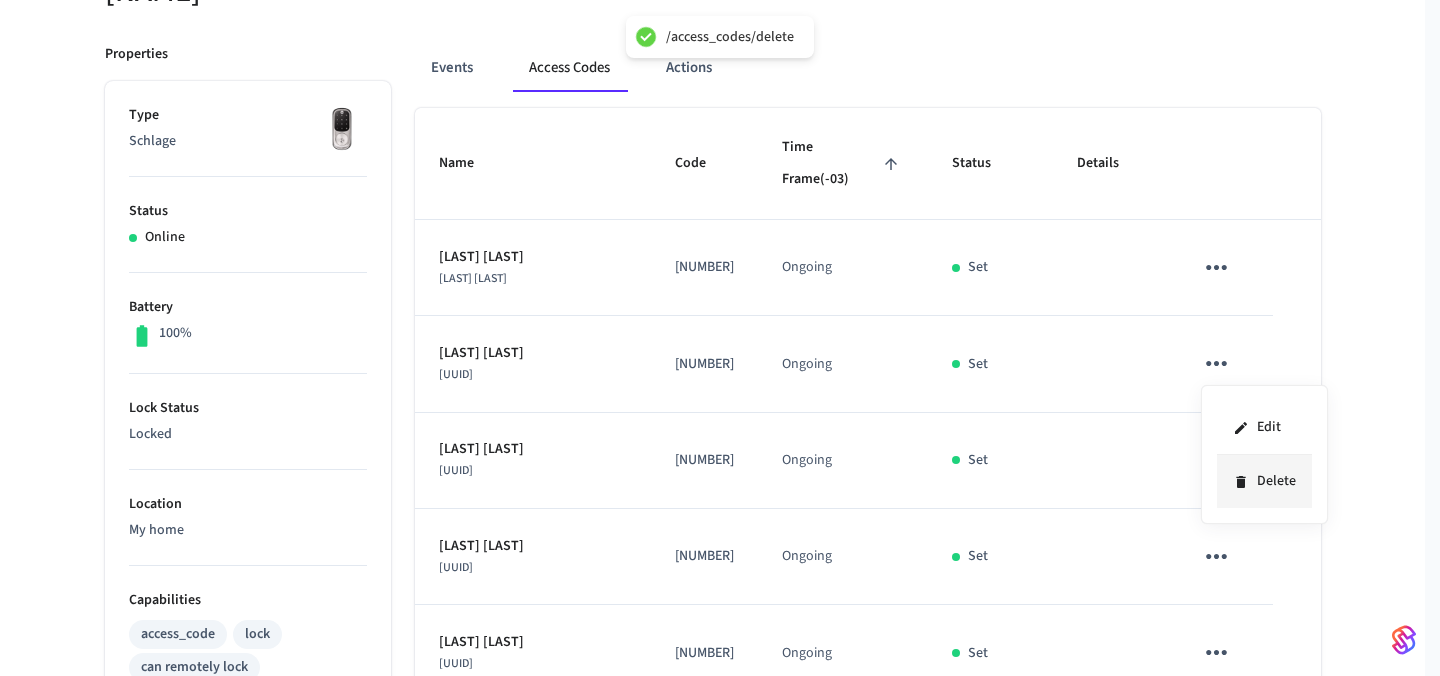 click on "Delete" at bounding box center [1264, 481] 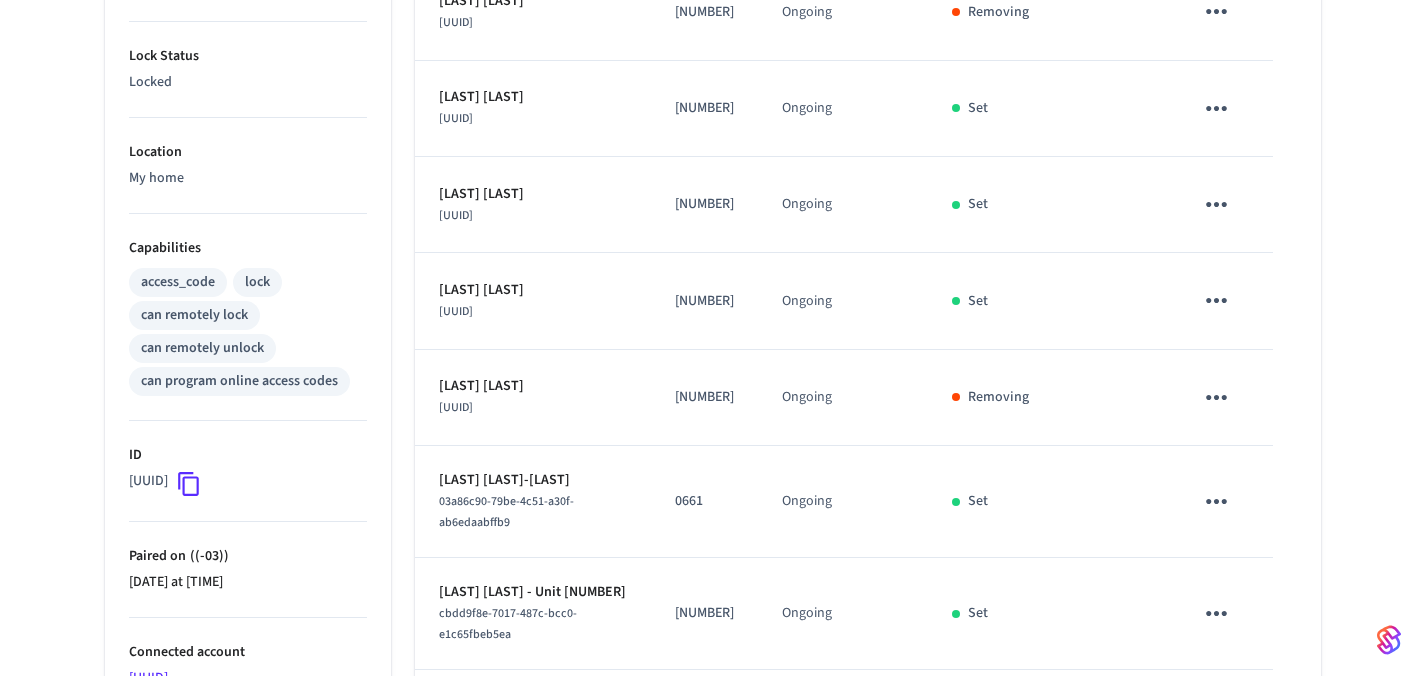 scroll, scrollTop: 616, scrollLeft: 0, axis: vertical 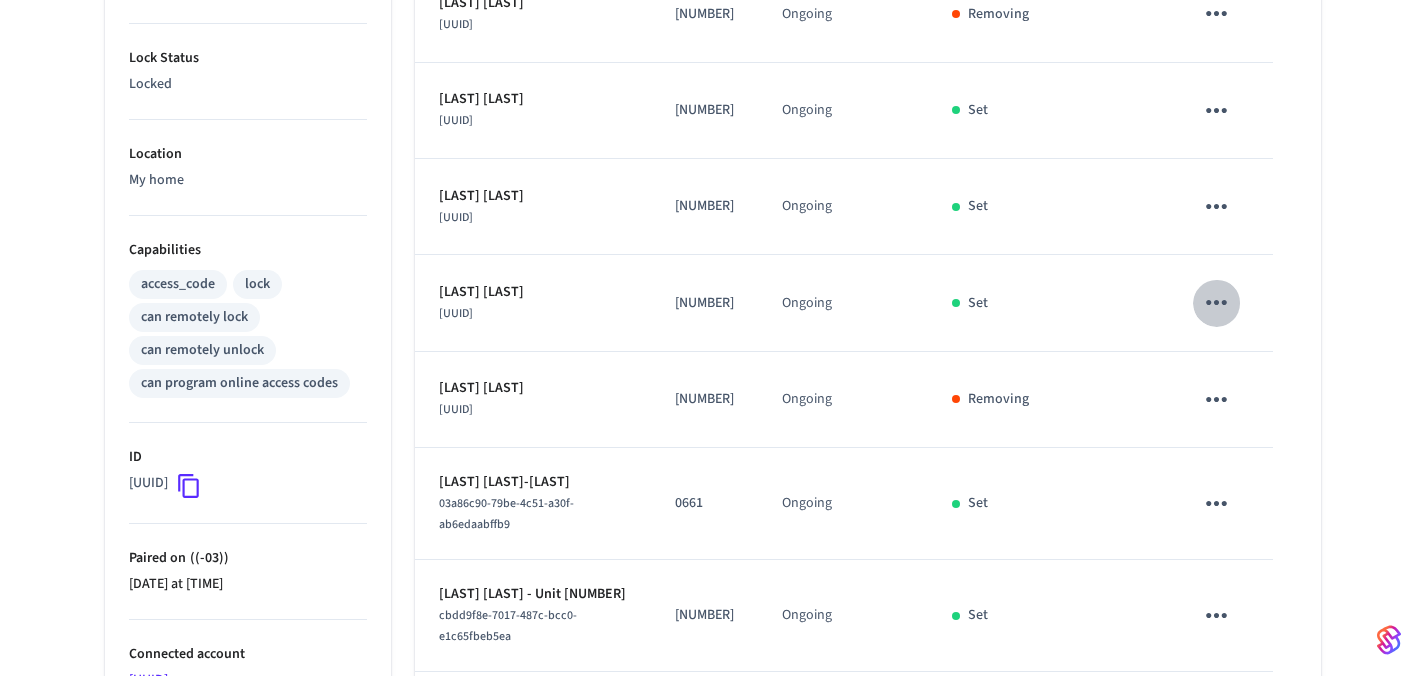 click 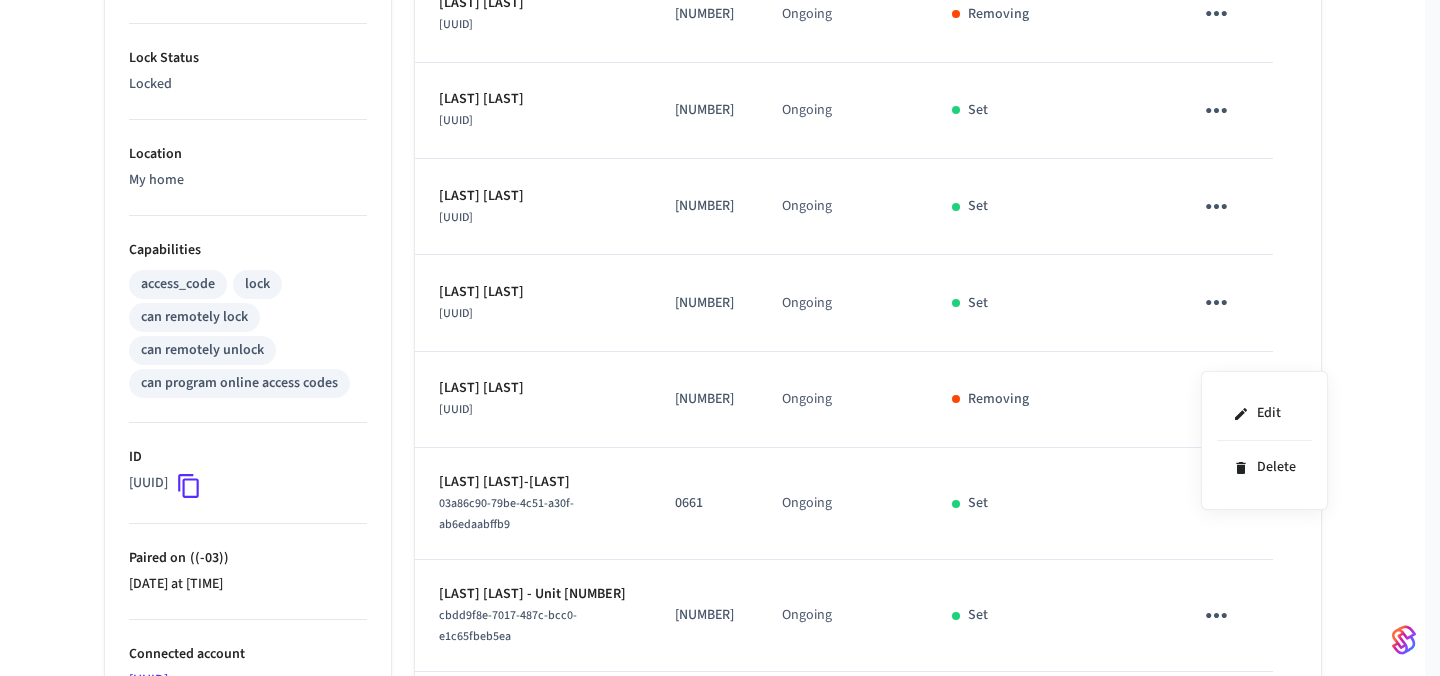 click at bounding box center (720, 338) 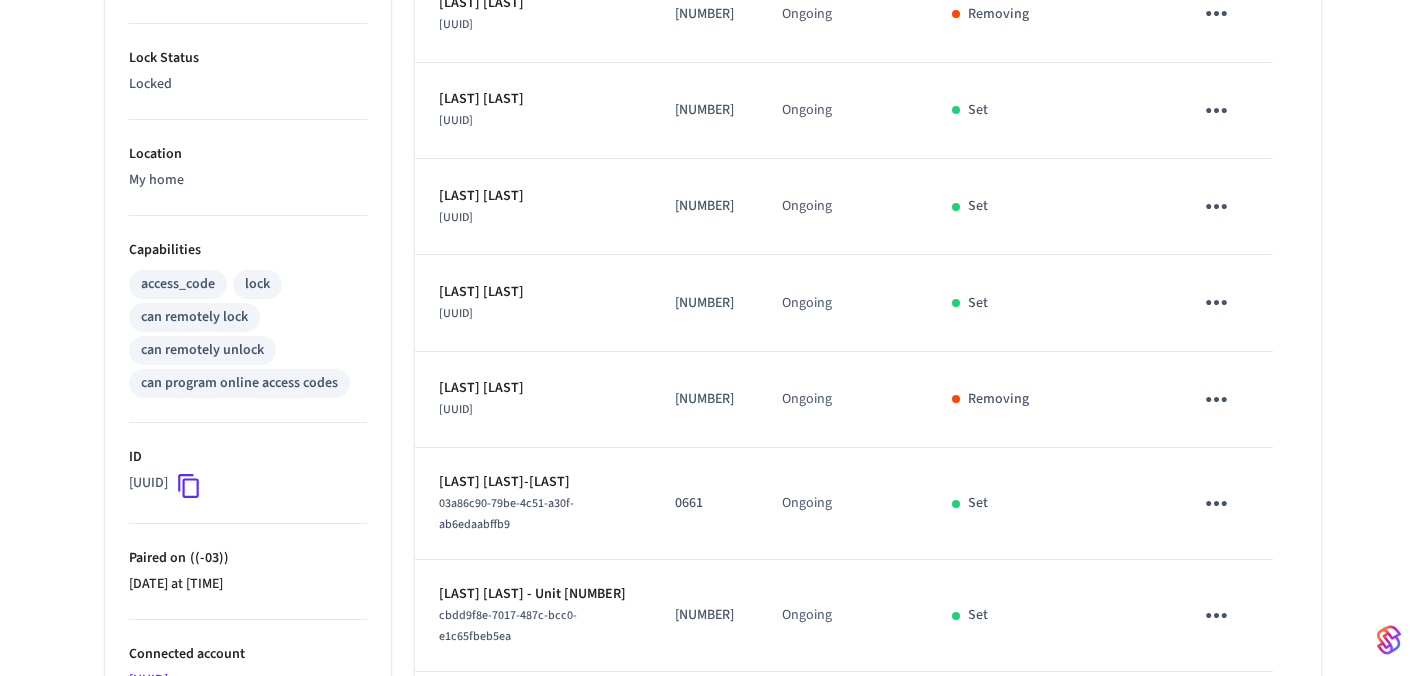click on "Minty Living ATL Workspace Production Find by ID ⌘ K [STATE] Devices ACS Systems Connected Accounts User Identities Events Developer Settings Devices [NUMBER]/[NUMBER] [STREET] [AREA] [NAME] [NUMBER]/[NUMBER] [STREET] [AREA] [NAME] ​ ​ Add Access Code Properties Type Schlage Status Online Battery 100% Lock Status Locked Location My home Capabilities access_code lock can remotely lock can remotely unlock can program online access codes ID [UUID] Paired on ( -03 ) [DATE] at [TIME] Connected account [UUID] Custom Metadata Events Access Codes Actions Name Code Time Frame  (-03) Status Details [LAST] [LAST] [UUID] [NUMBER] Ongoing Removing [LAST] [LAST] [UUID] [NUMBER] Ongoing Removing [LAST] [LAST] [UUID] [NUMBER] Ongoing Set [LAST] [LAST] [UUID] [NUMBER] Ongoing Set [LAST] [LAST] [UUID] [NUMBER] Ongoing Set [NUMBER] Set" at bounding box center [712, 180] 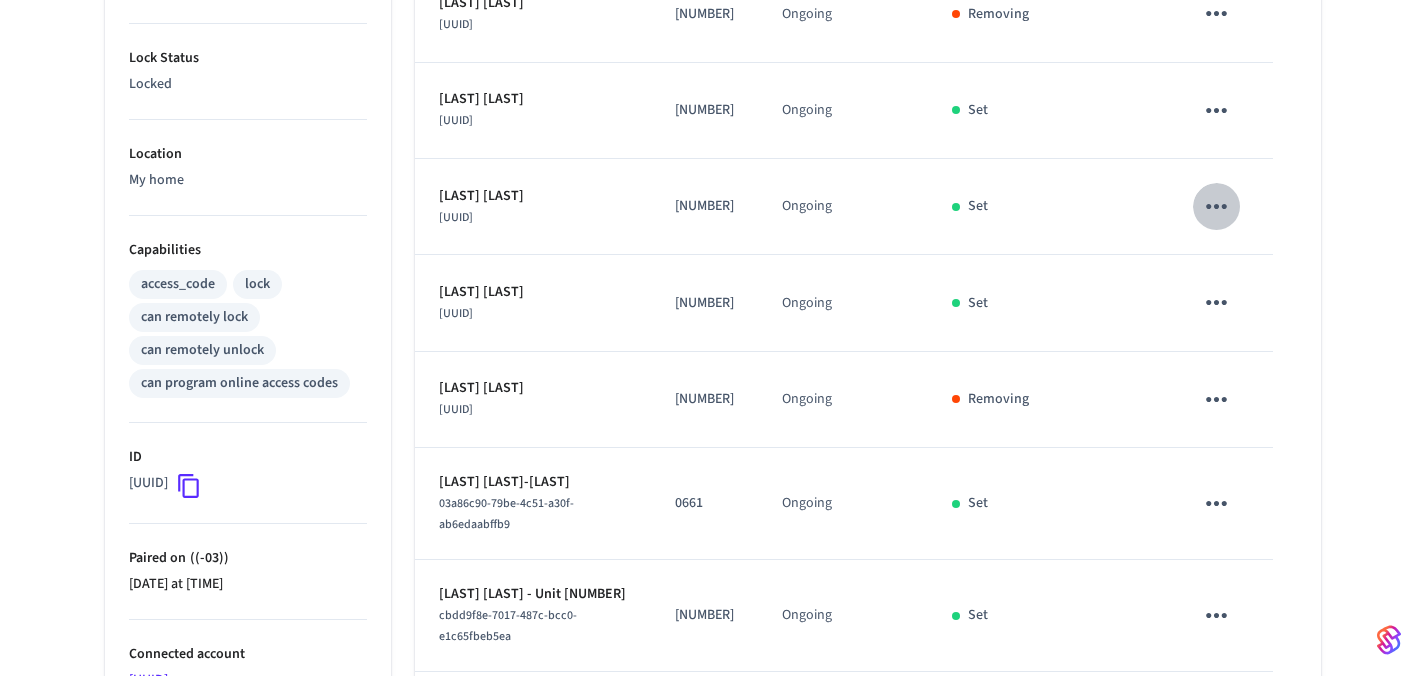 click 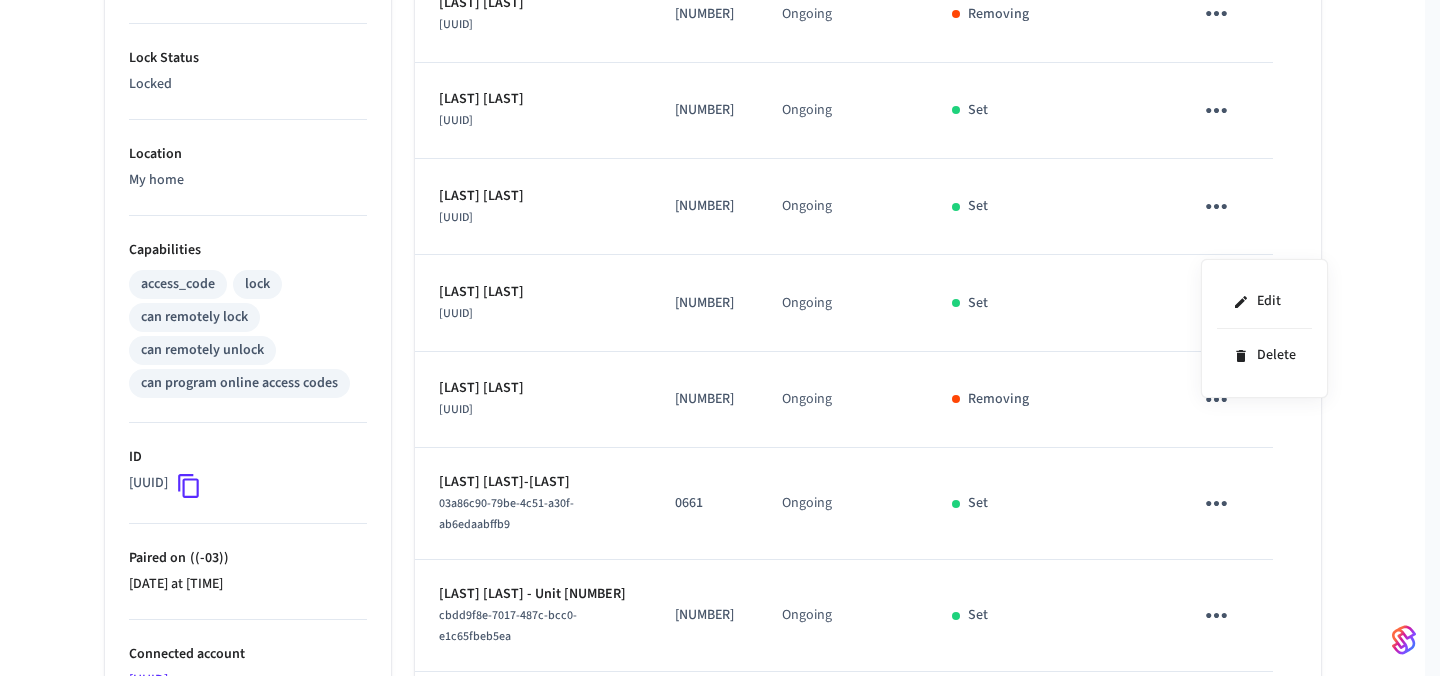 click at bounding box center (720, 338) 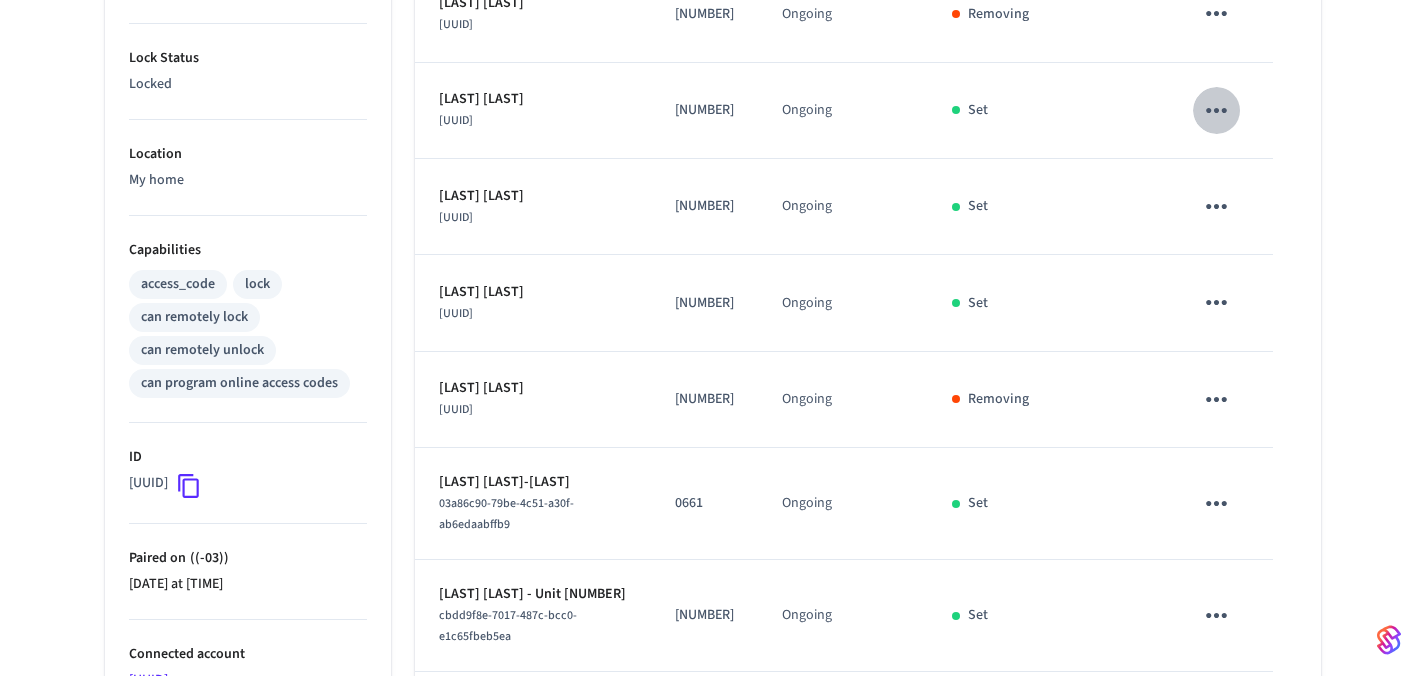 click 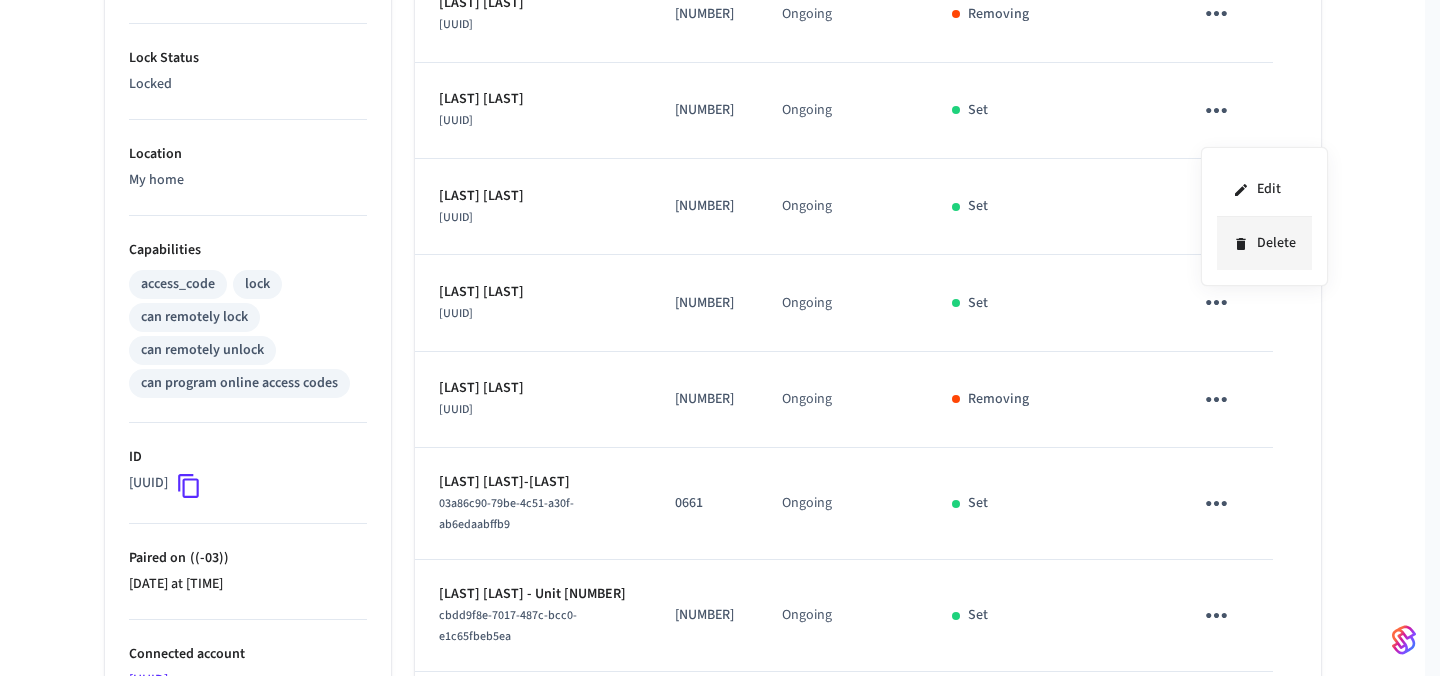 click 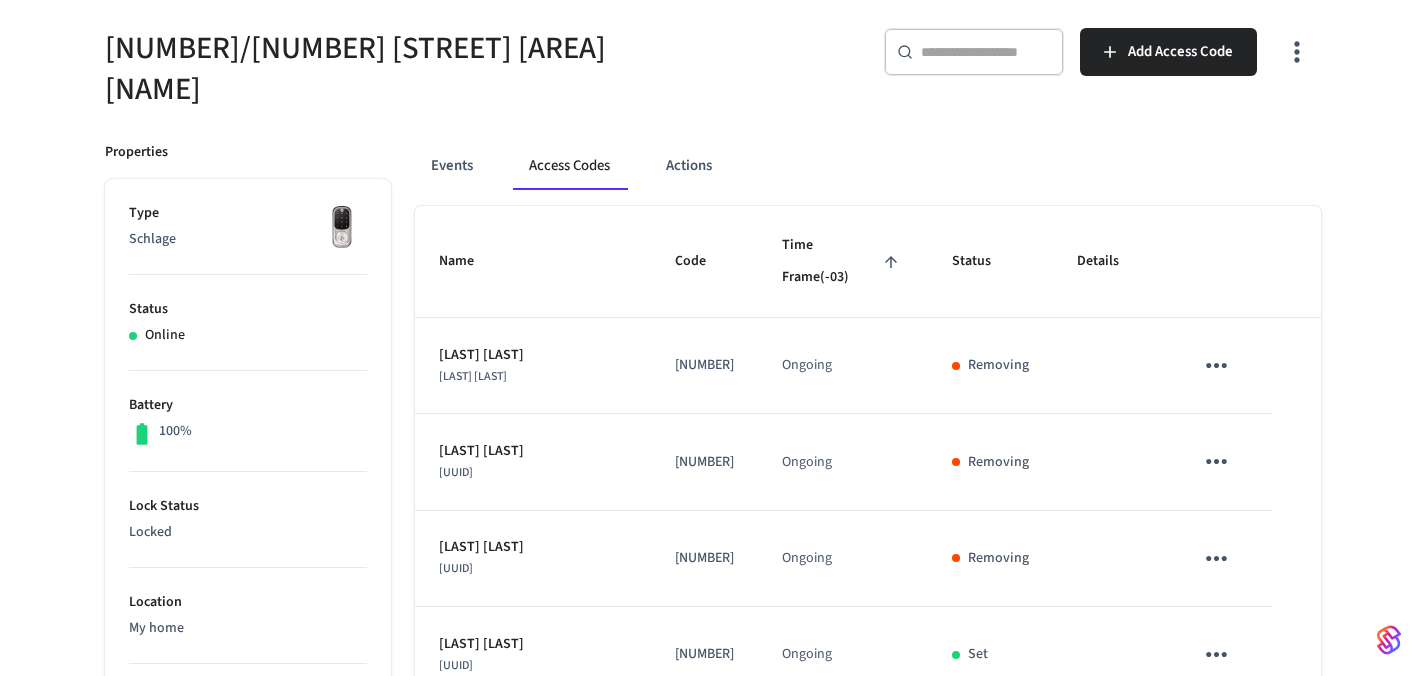 scroll, scrollTop: 0, scrollLeft: 0, axis: both 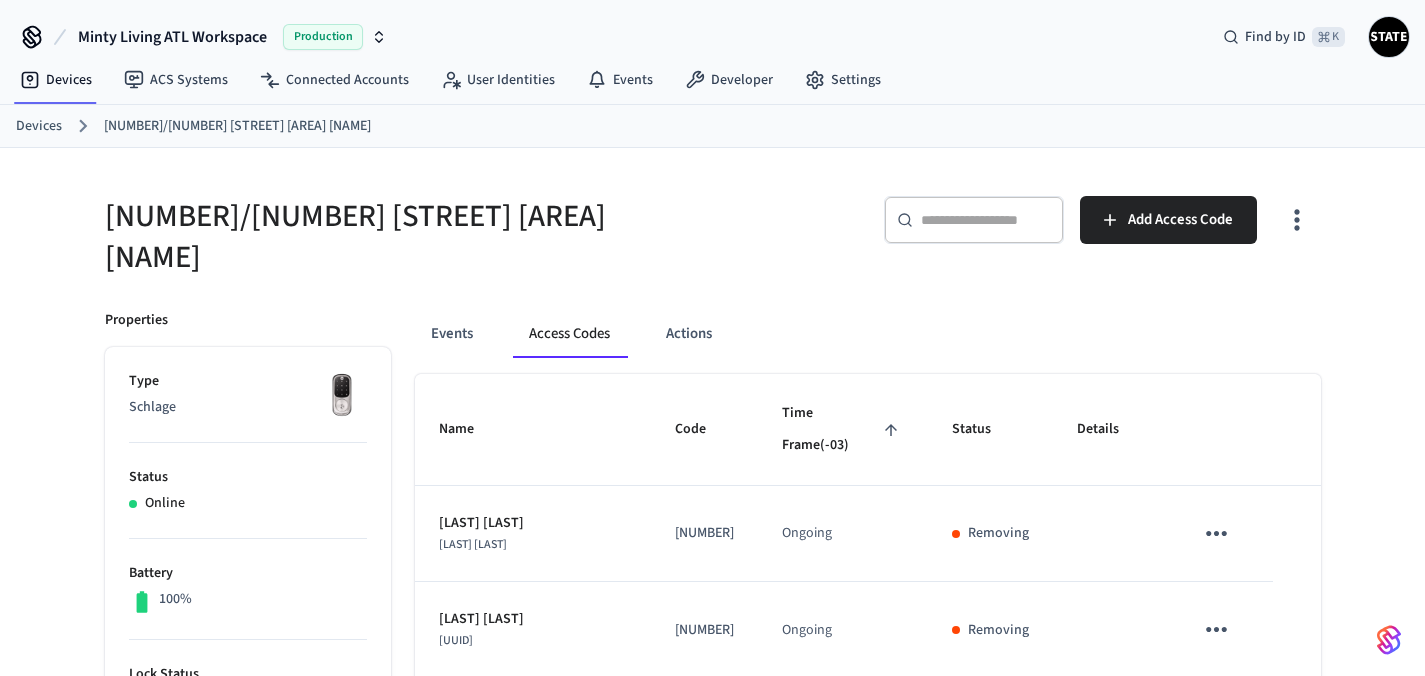 click on "Devices" at bounding box center (39, 126) 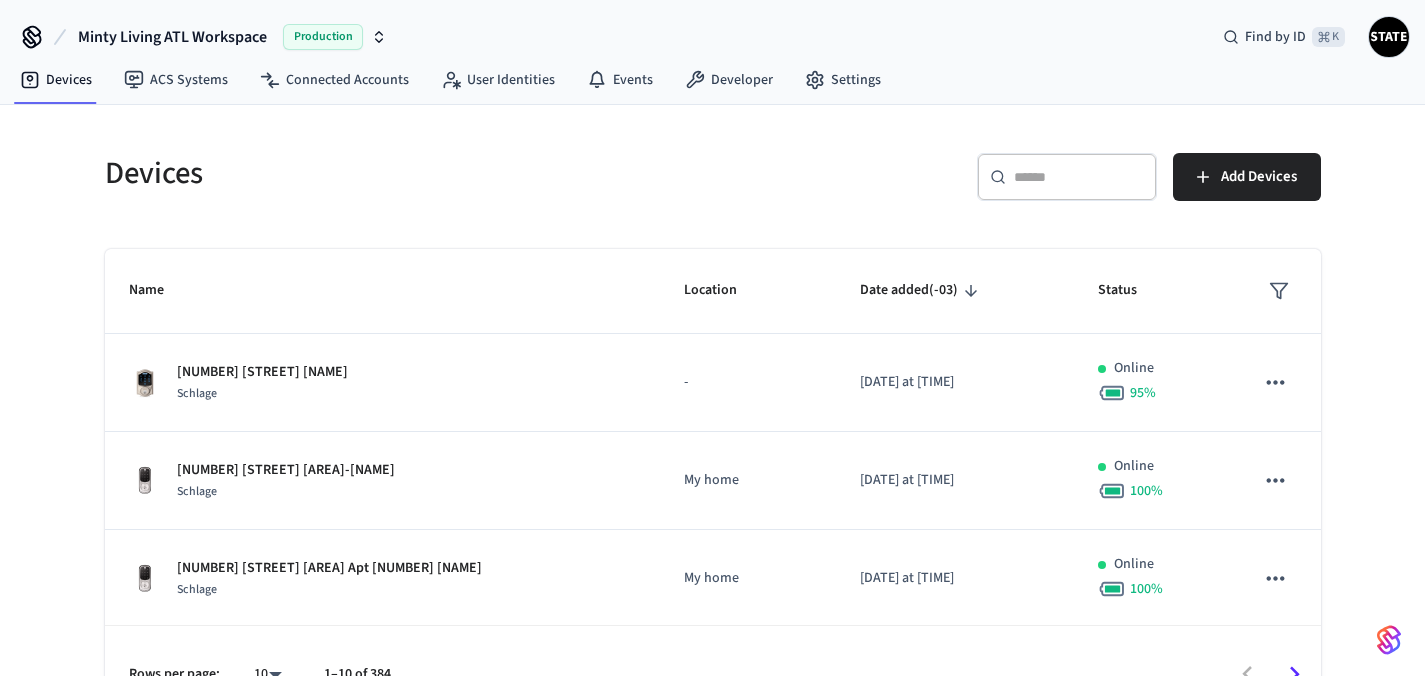 click on "​ ​" at bounding box center (1067, 177) 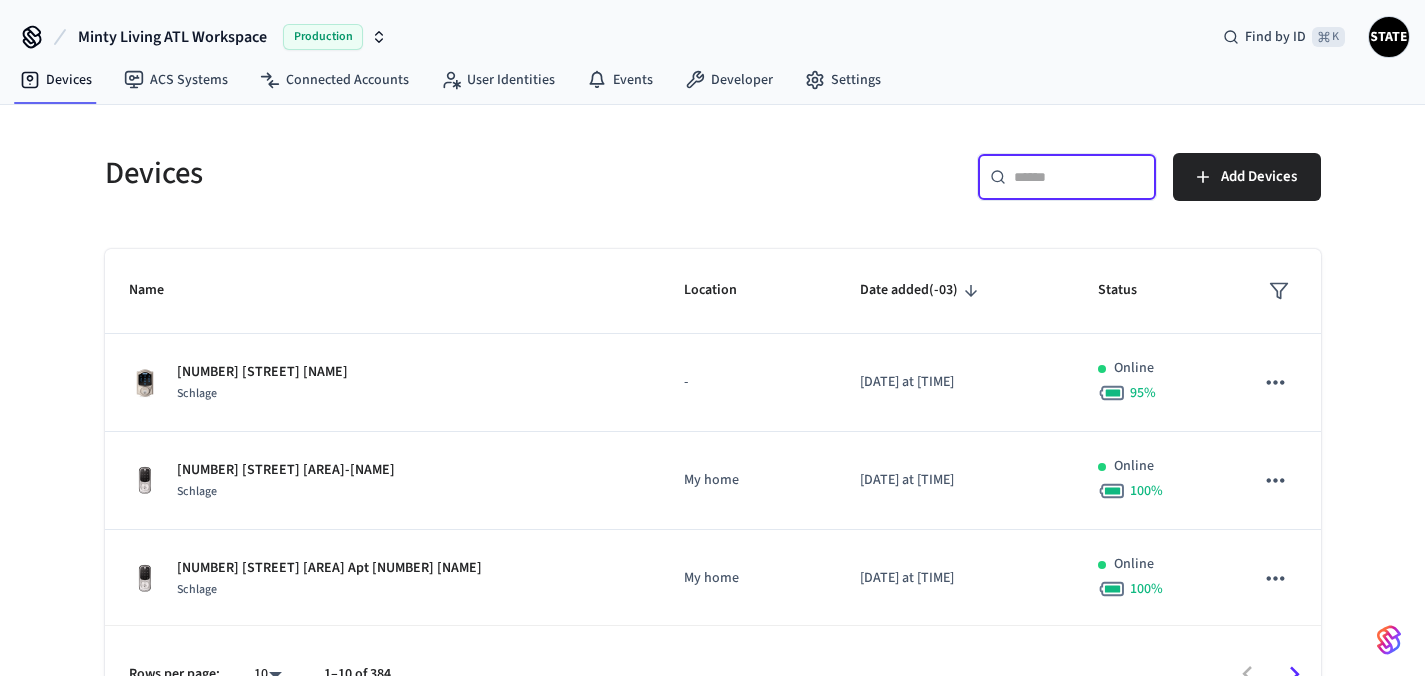 click on "​ ​" at bounding box center [1067, 181] 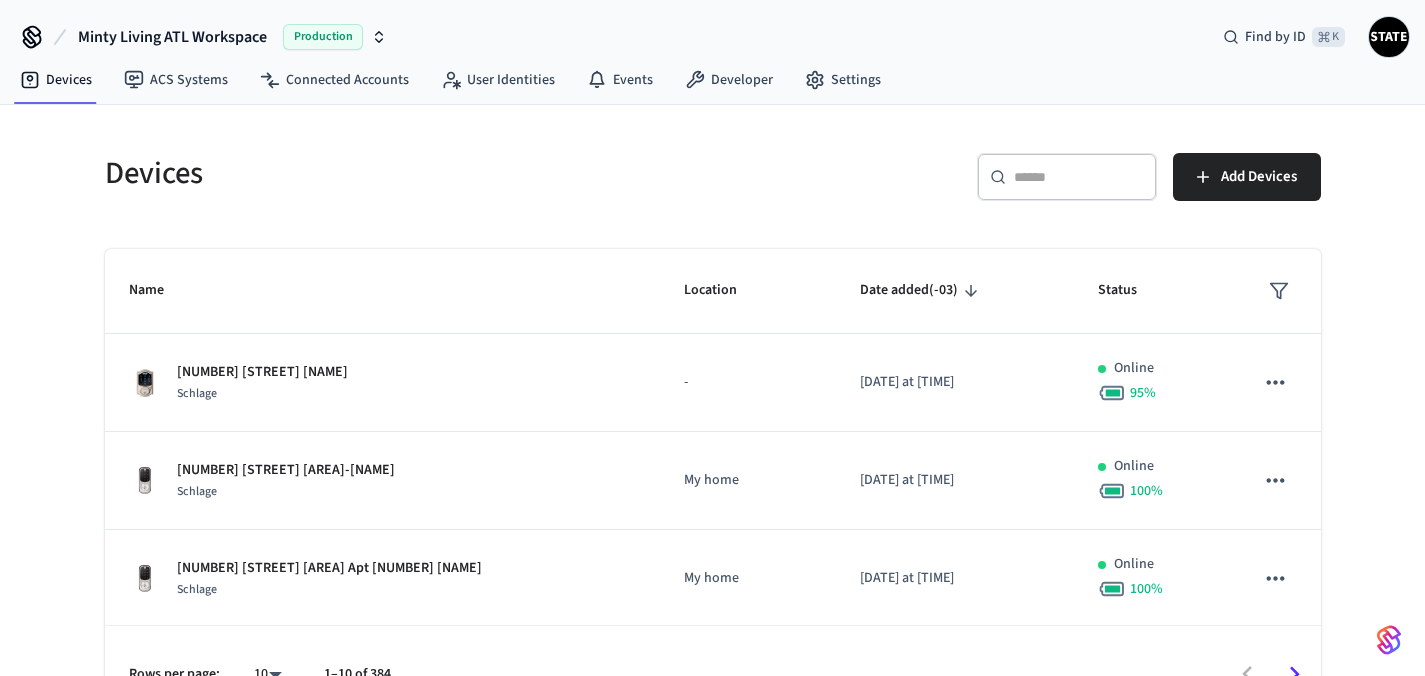 click at bounding box center (1079, 177) 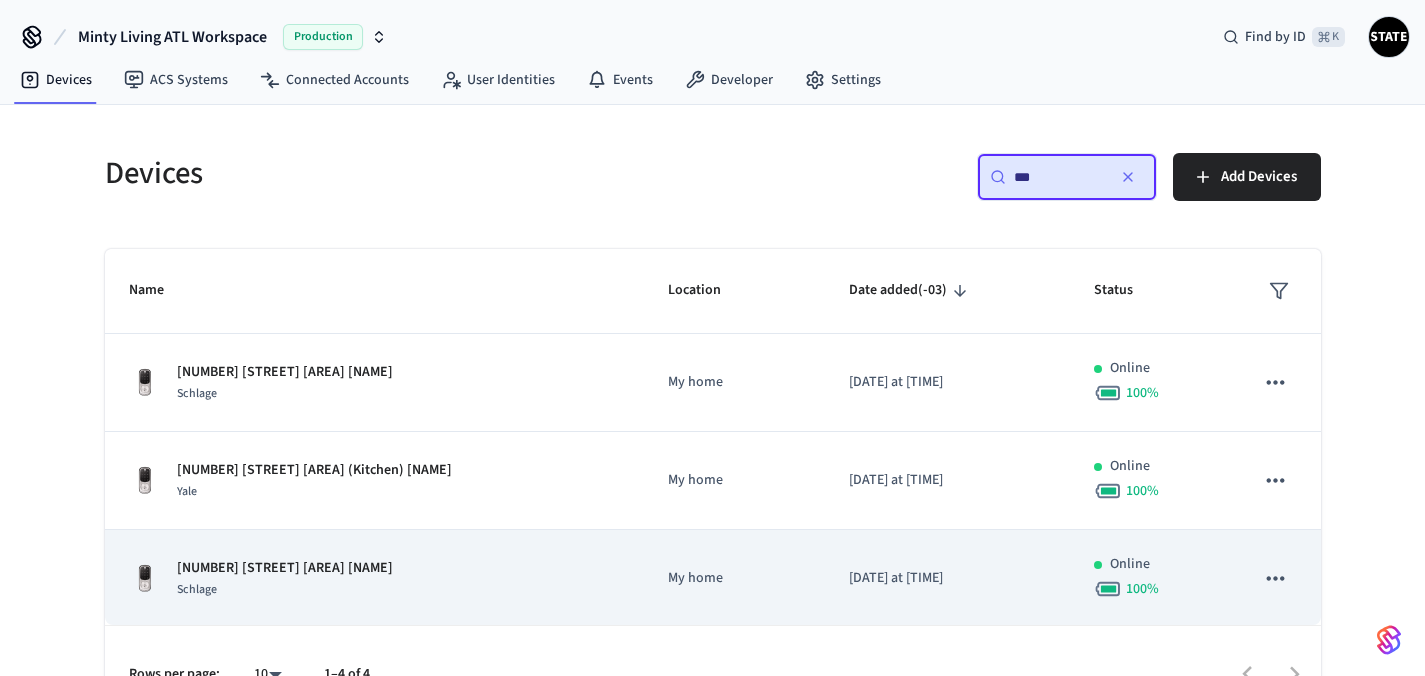 scroll, scrollTop: 66, scrollLeft: 0, axis: vertical 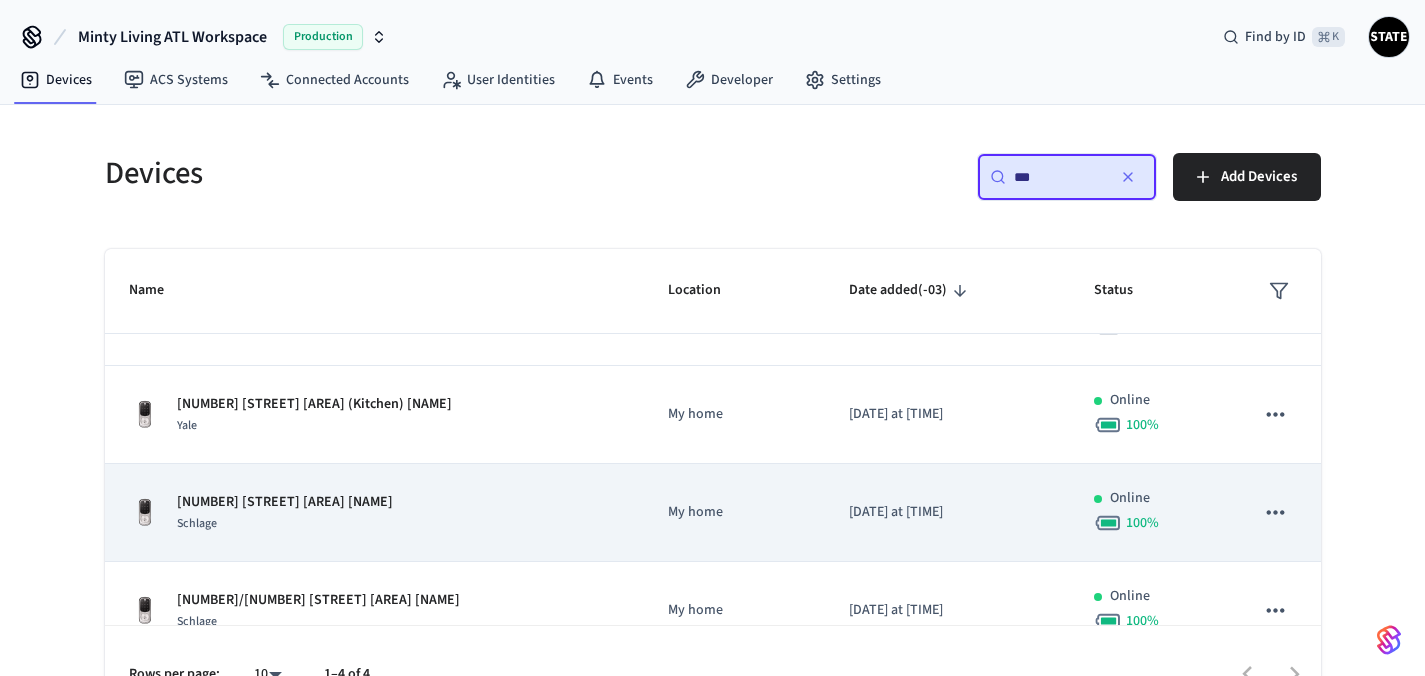 type on "***" 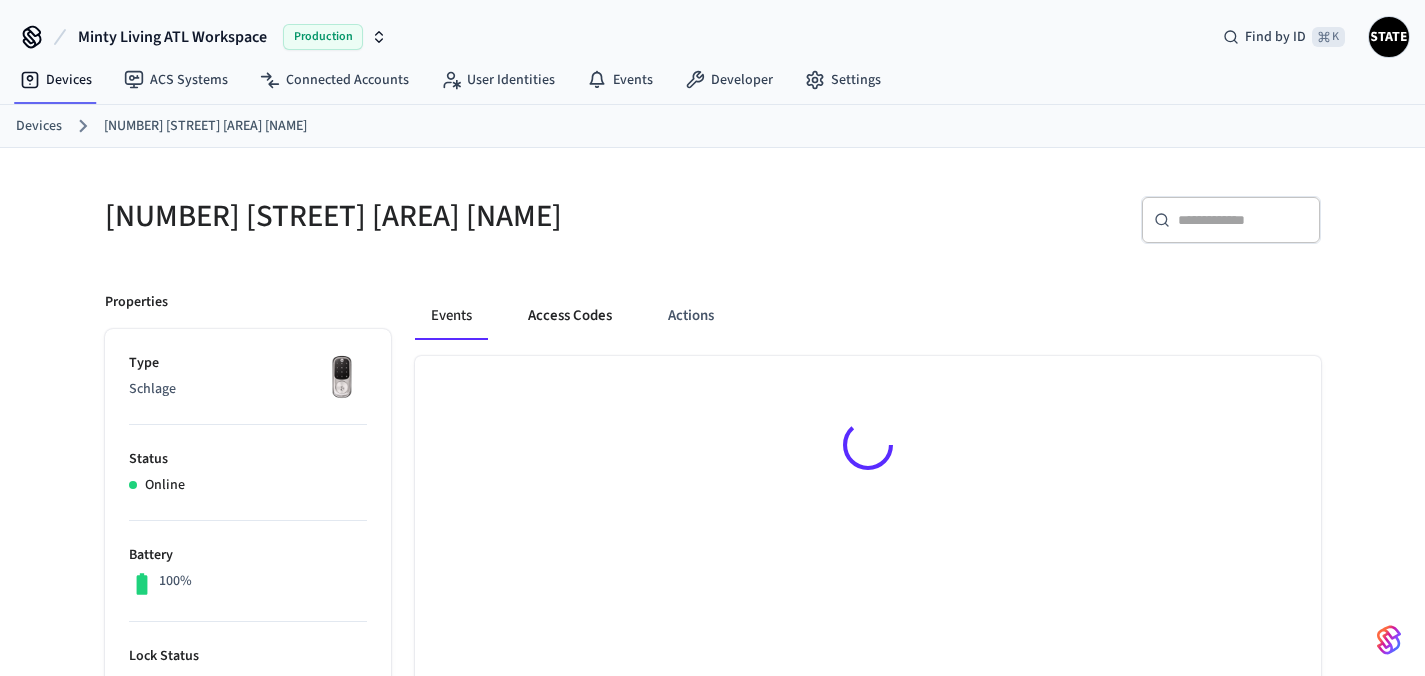 click on "Access Codes" at bounding box center [570, 316] 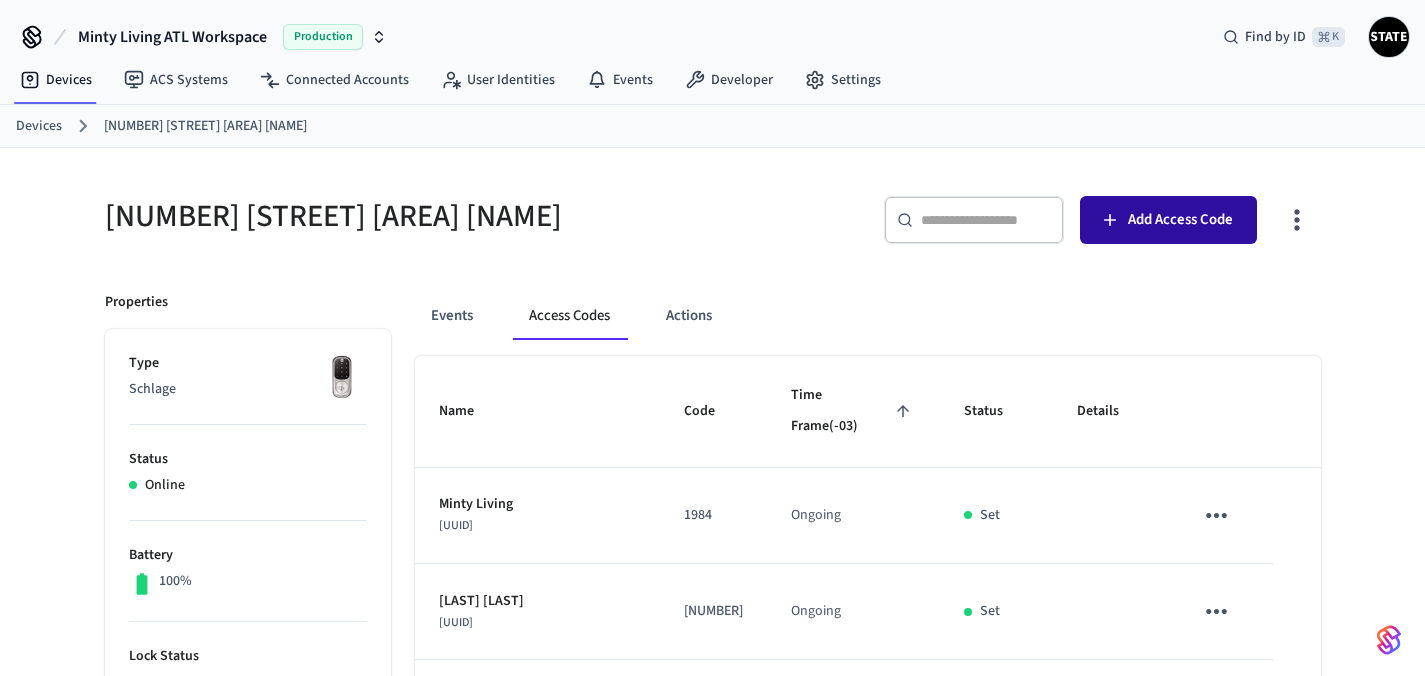 click on "Add Access Code" at bounding box center [1180, 220] 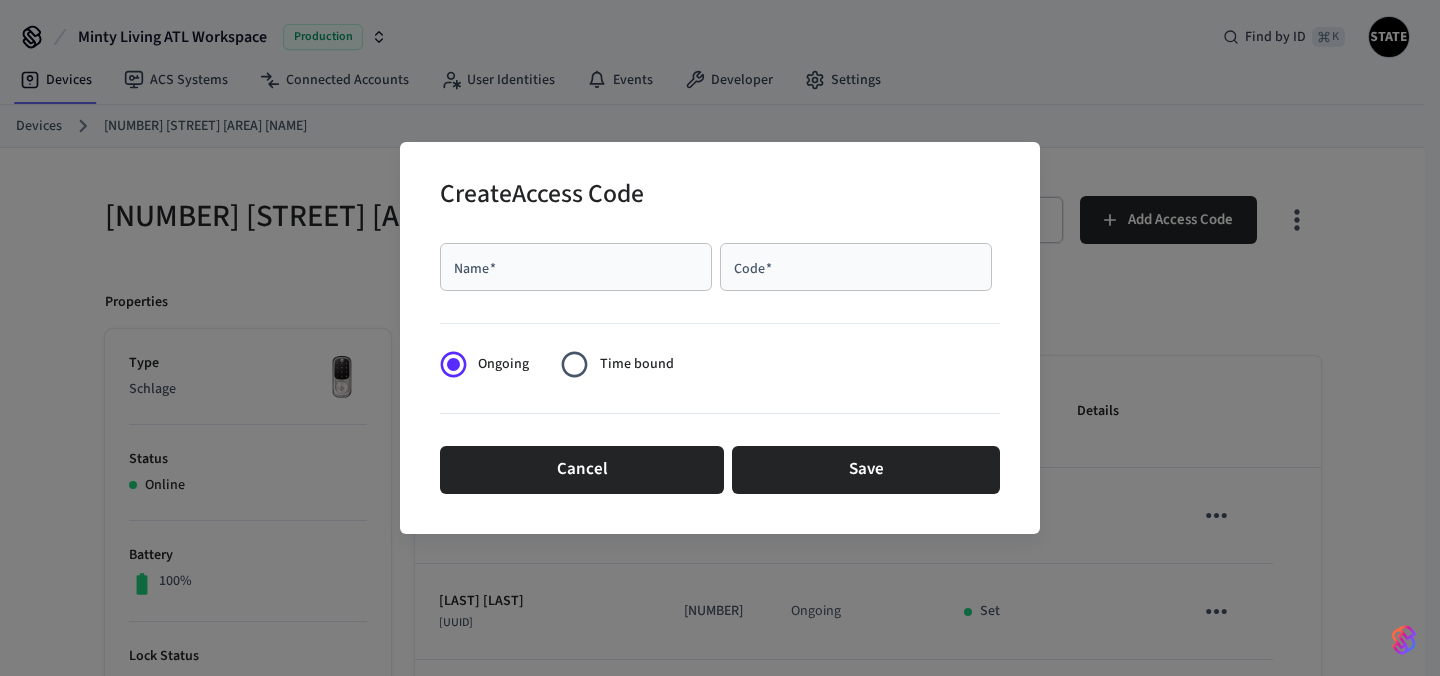 click on "Name   *" at bounding box center (576, 267) 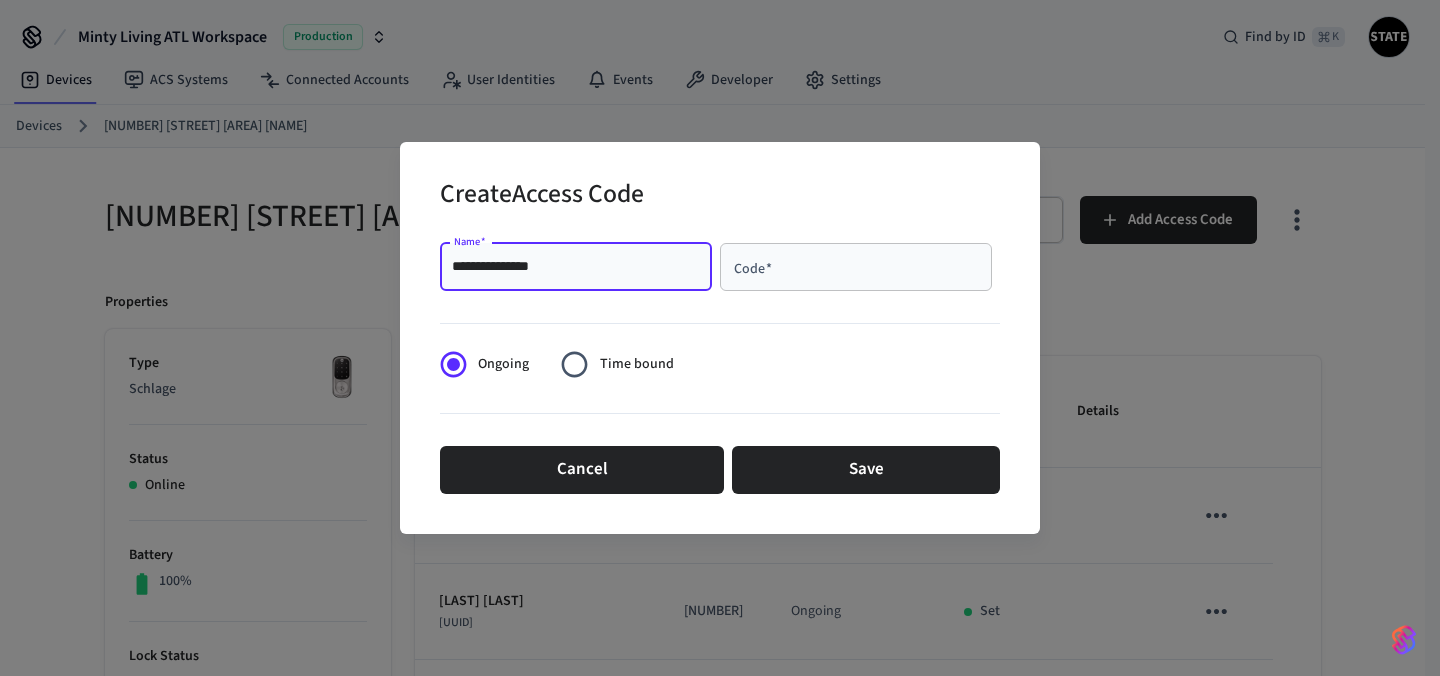 type on "**********" 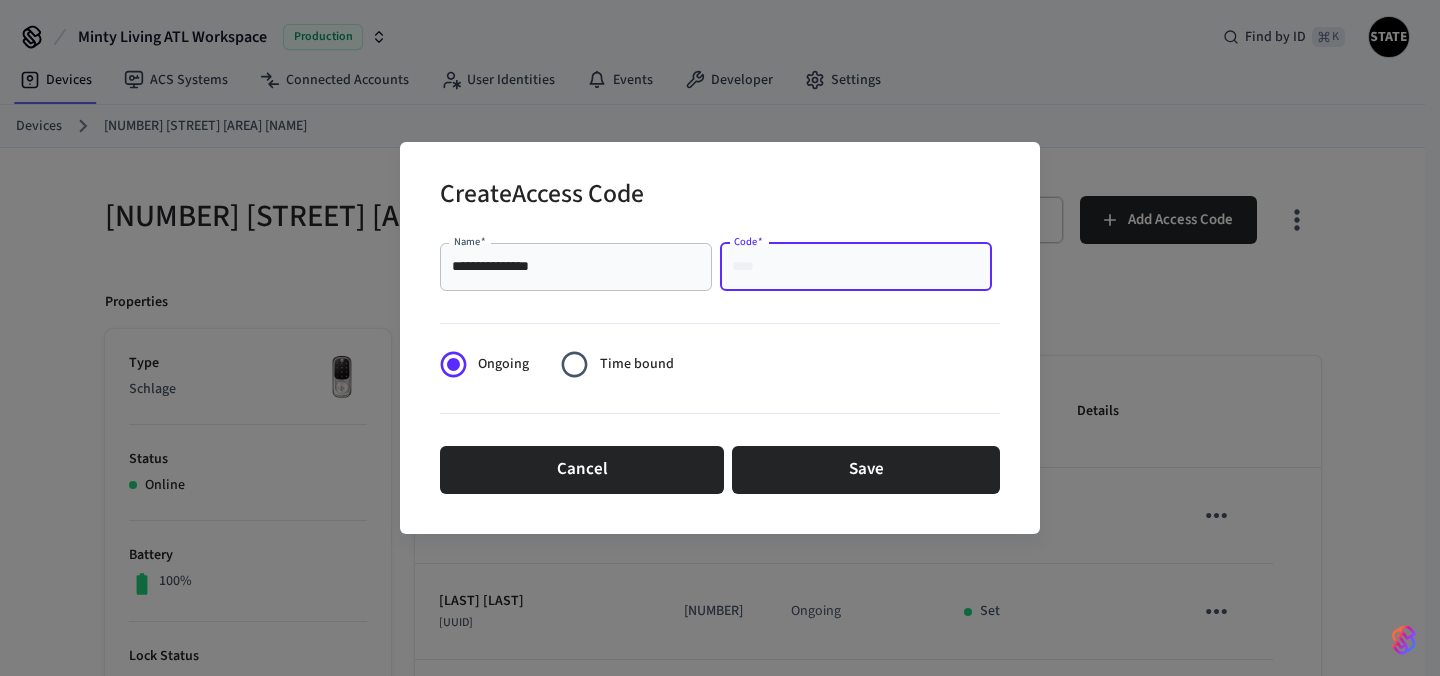 type on "*" 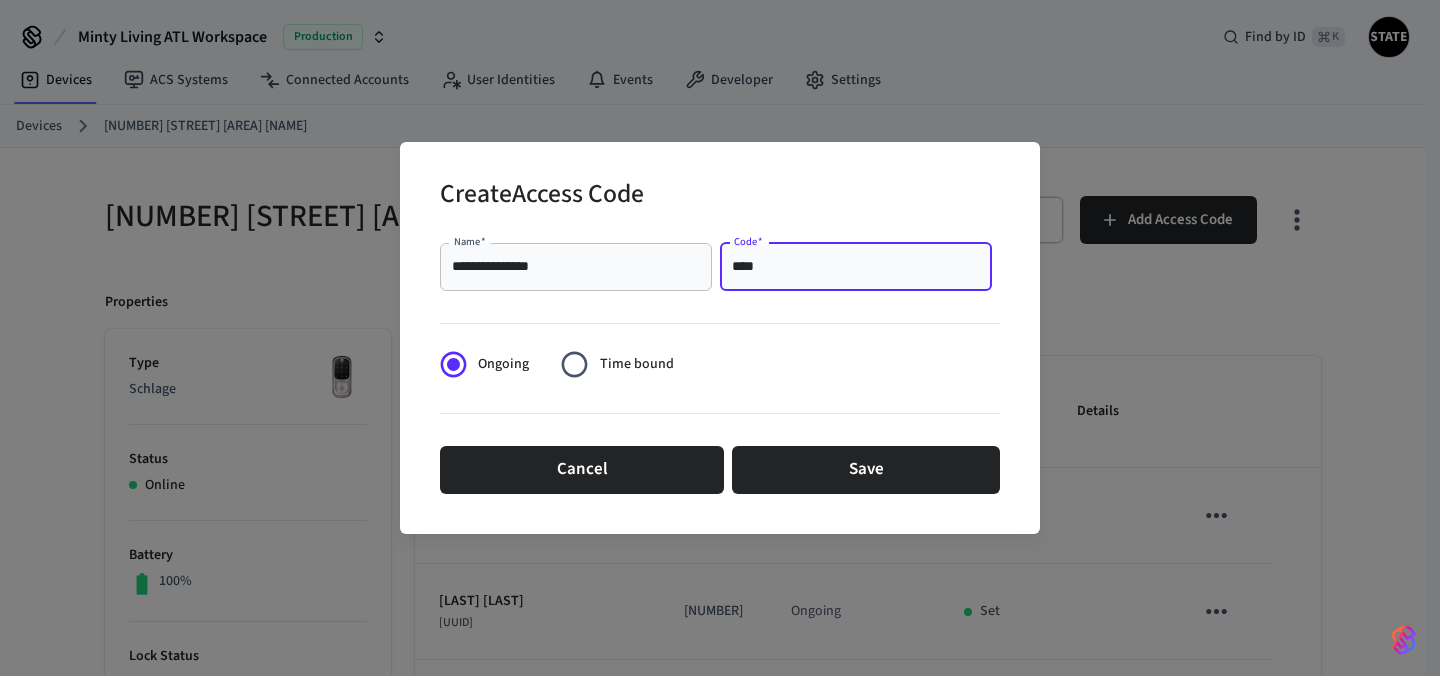 type on "****" 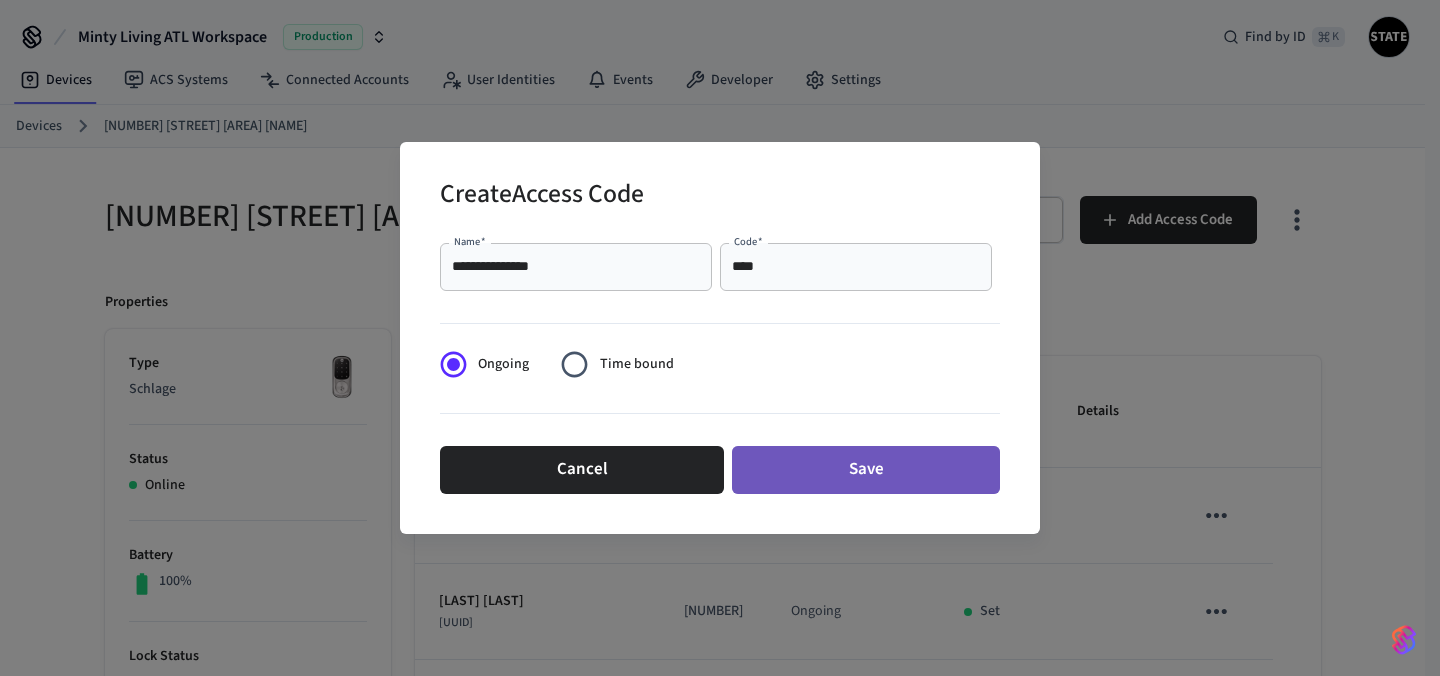 click on "Save" at bounding box center [866, 470] 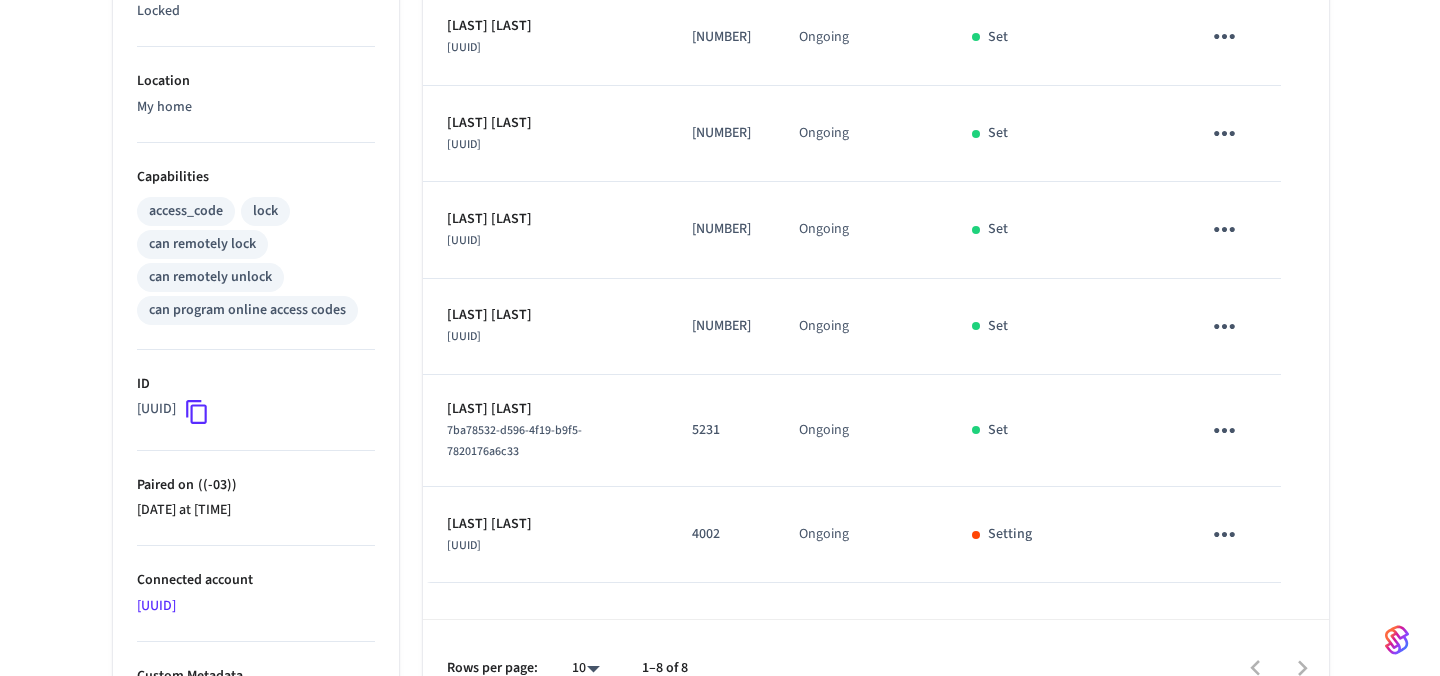 scroll, scrollTop: 753, scrollLeft: 0, axis: vertical 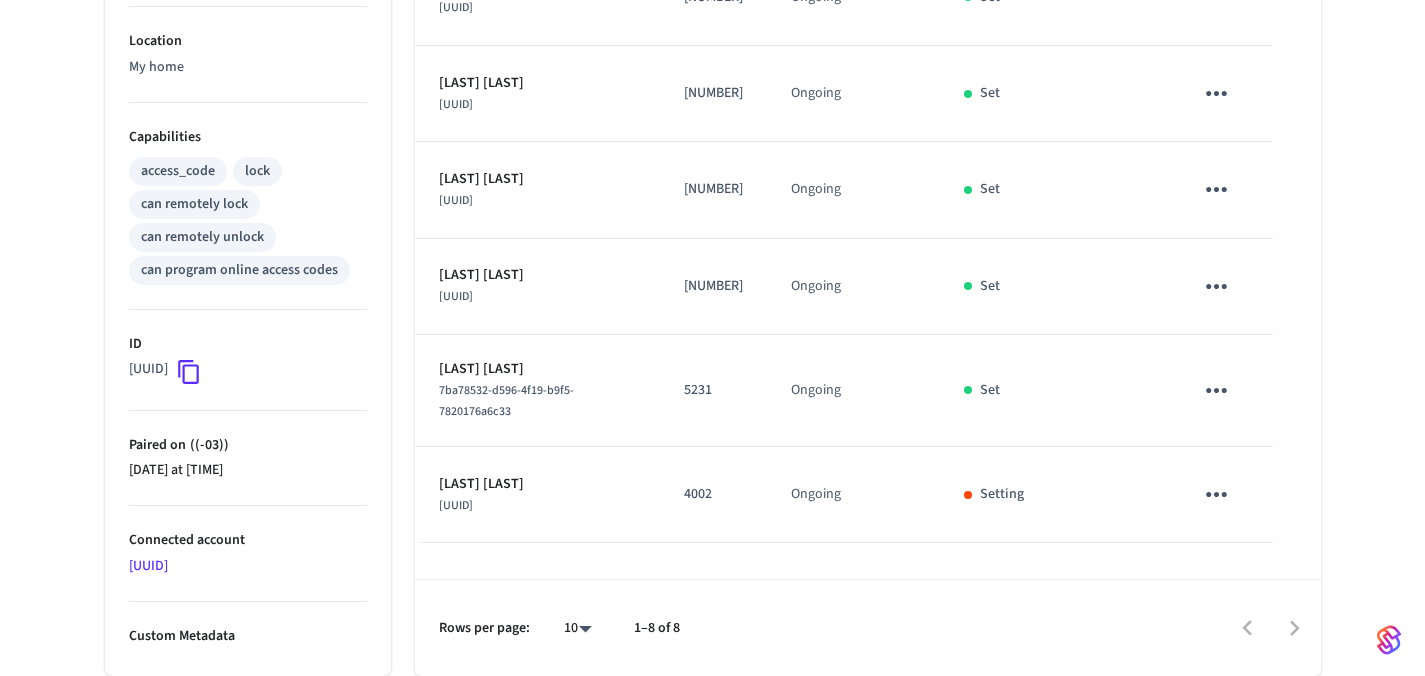 click at bounding box center (1216, 286) 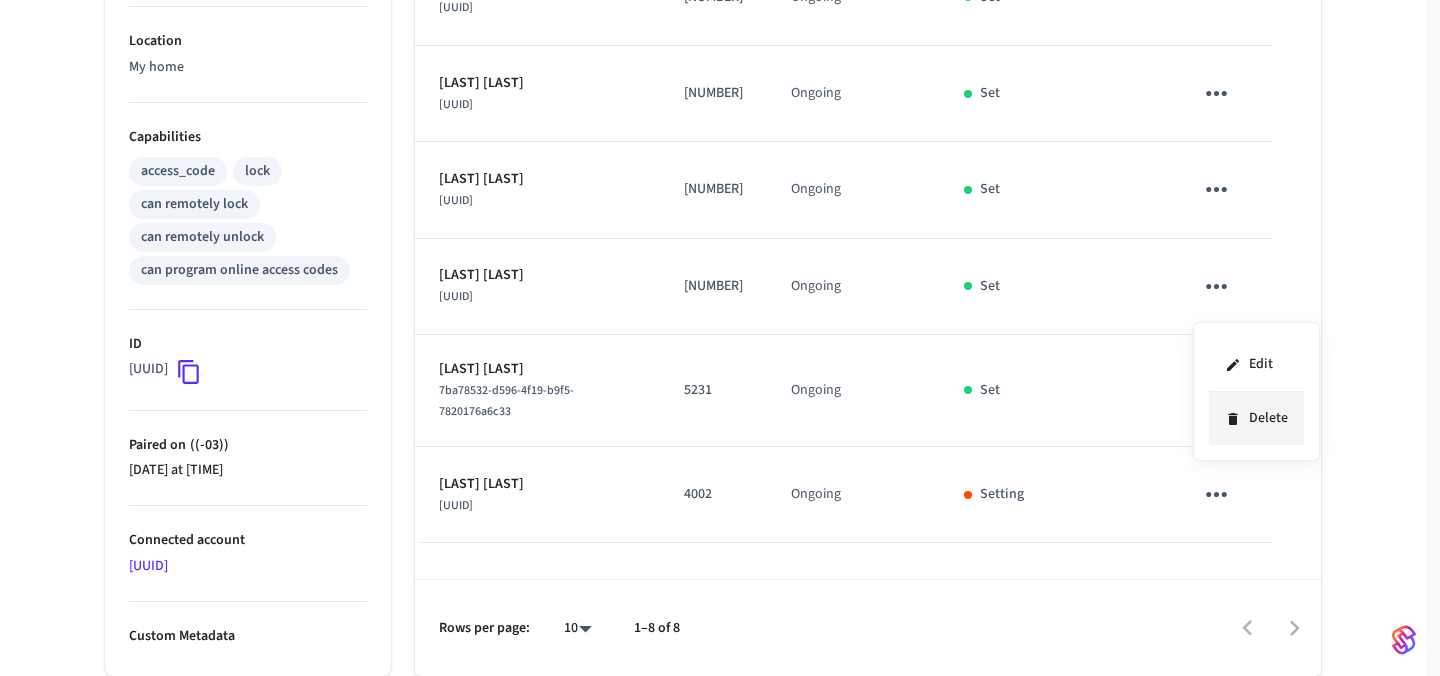 click on "Delete" at bounding box center [1256, 418] 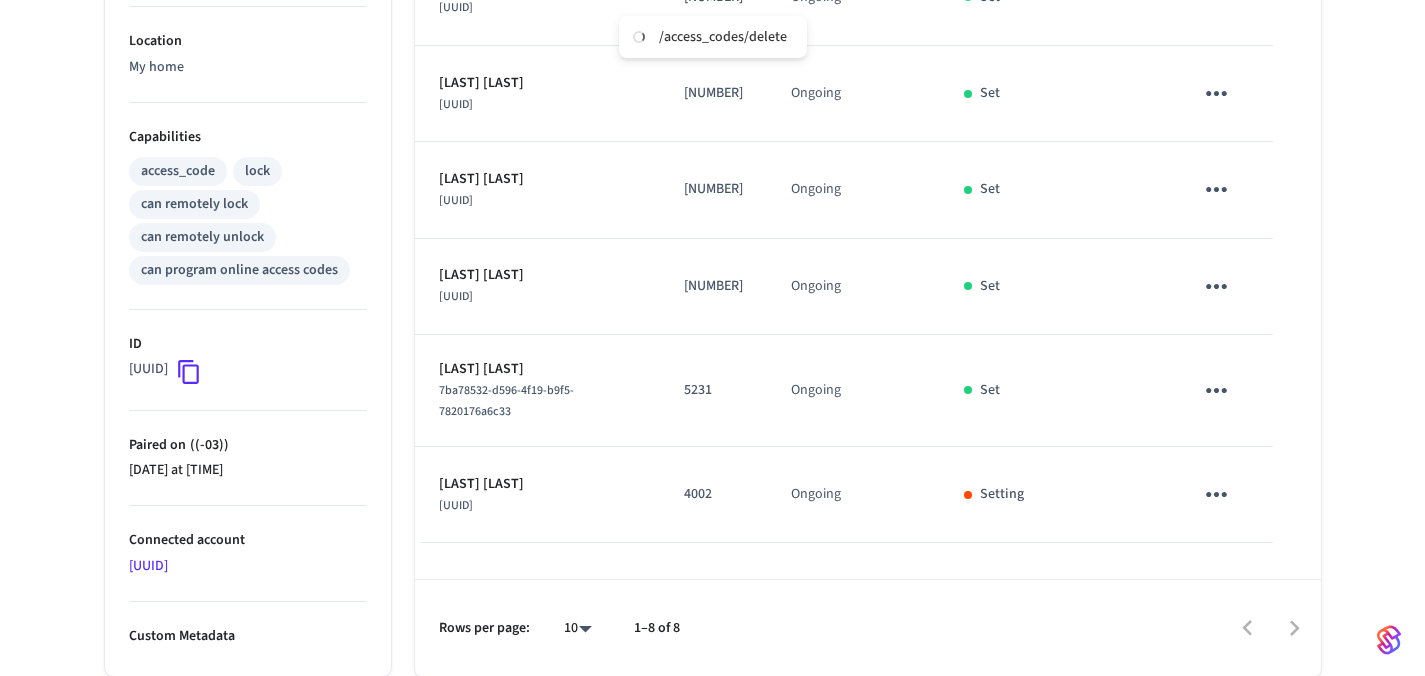 click 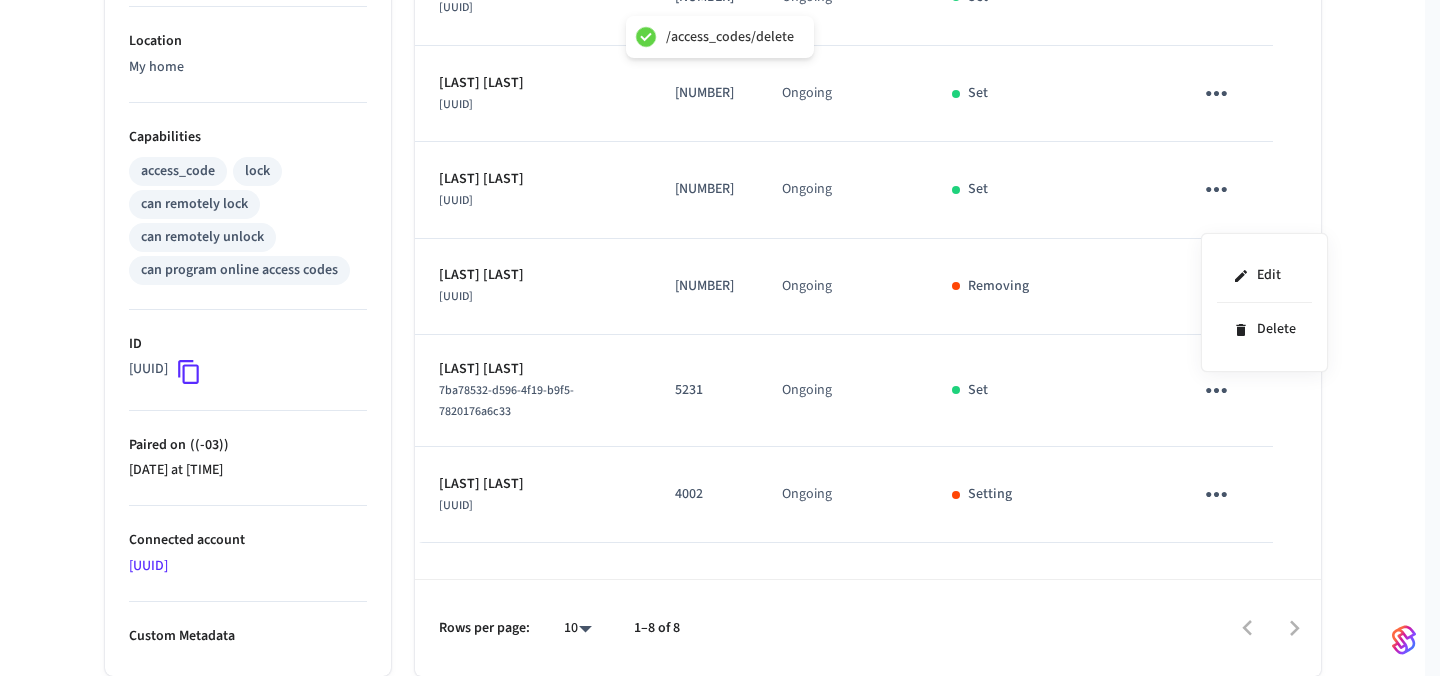 drag, startPoint x: 1241, startPoint y: 313, endPoint x: 1060, endPoint y: 39, distance: 328.38544 